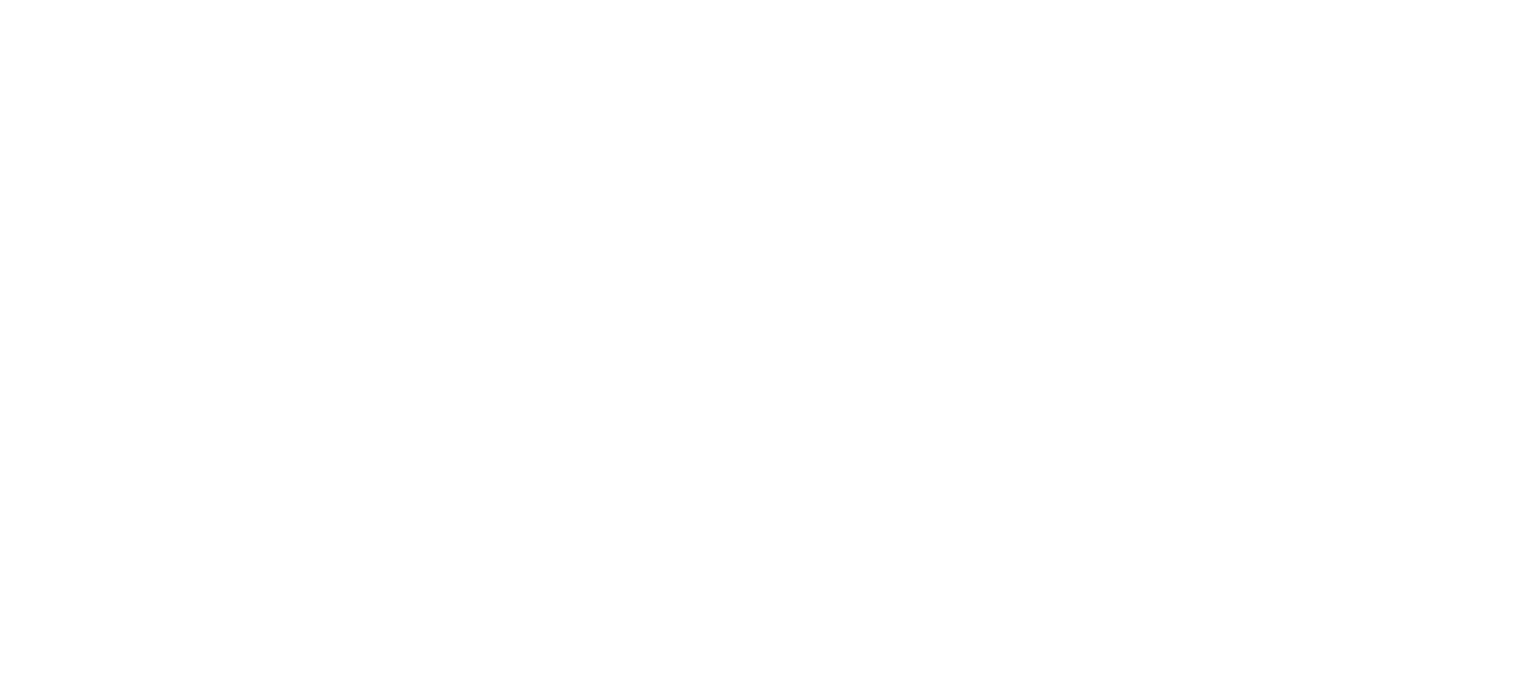 scroll, scrollTop: 0, scrollLeft: 0, axis: both 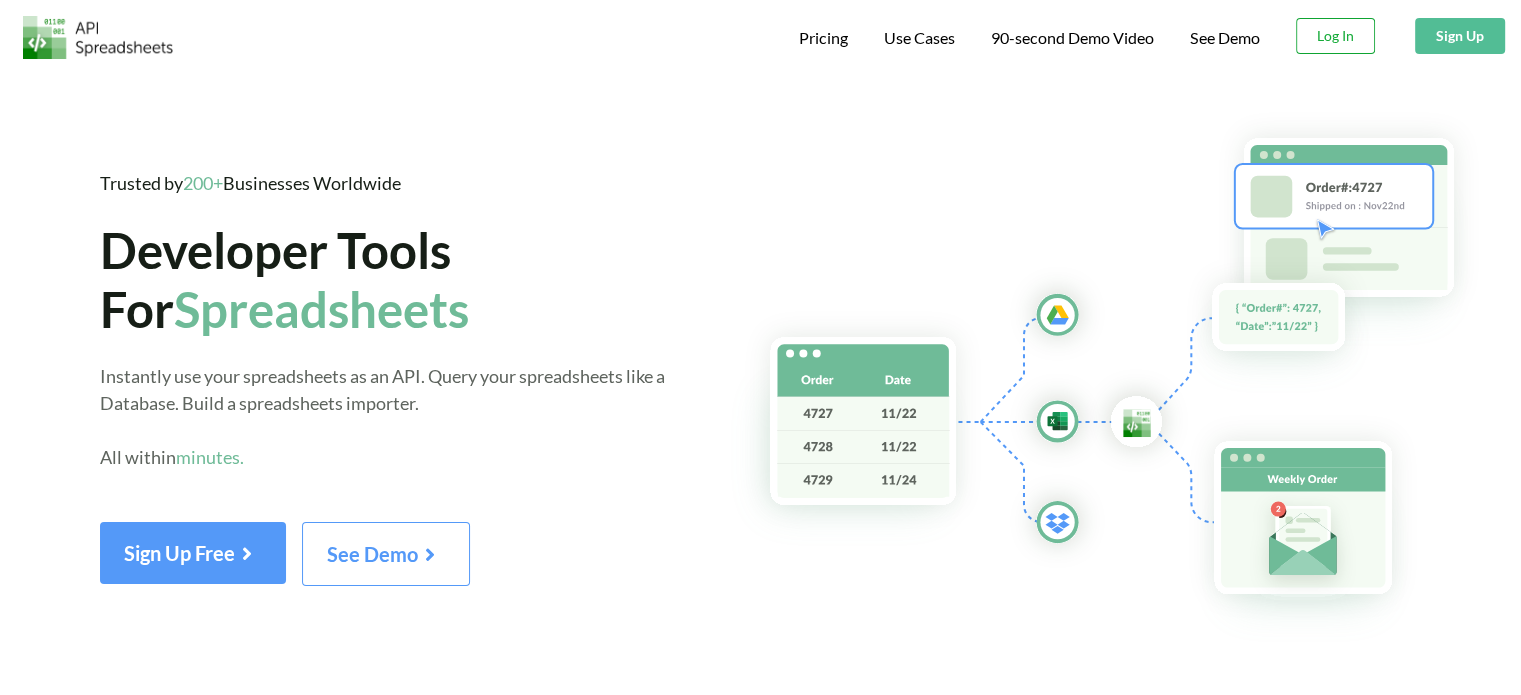 click on "Log In" at bounding box center (1335, 36) 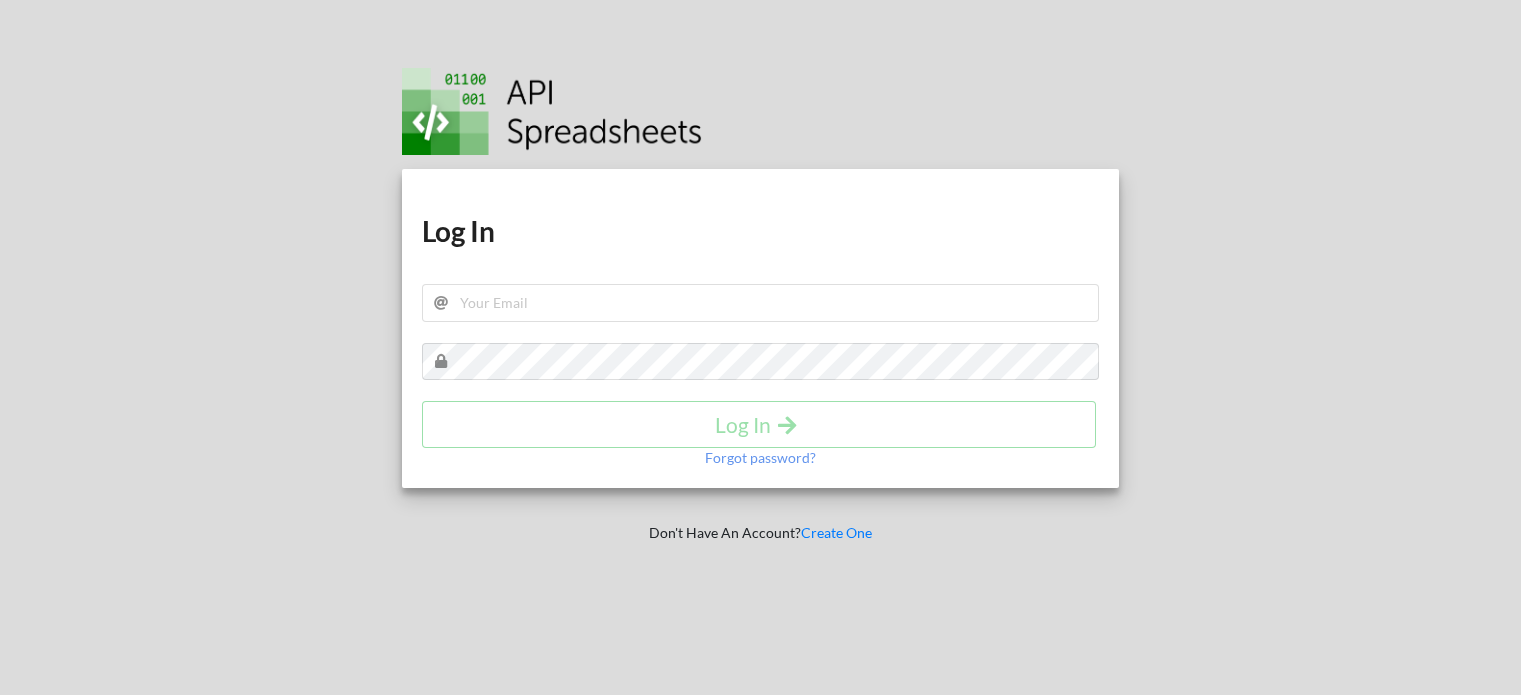 scroll, scrollTop: 0, scrollLeft: 0, axis: both 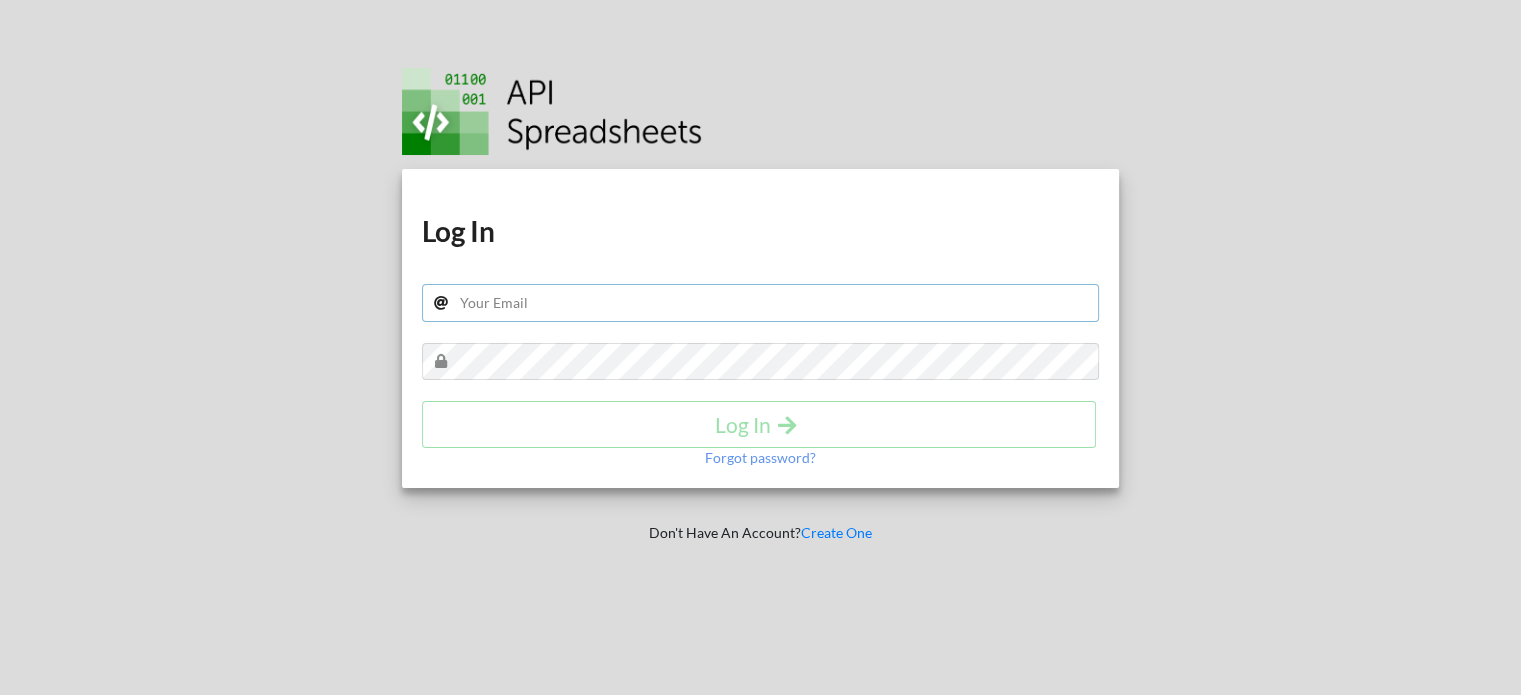 click at bounding box center [761, 303] 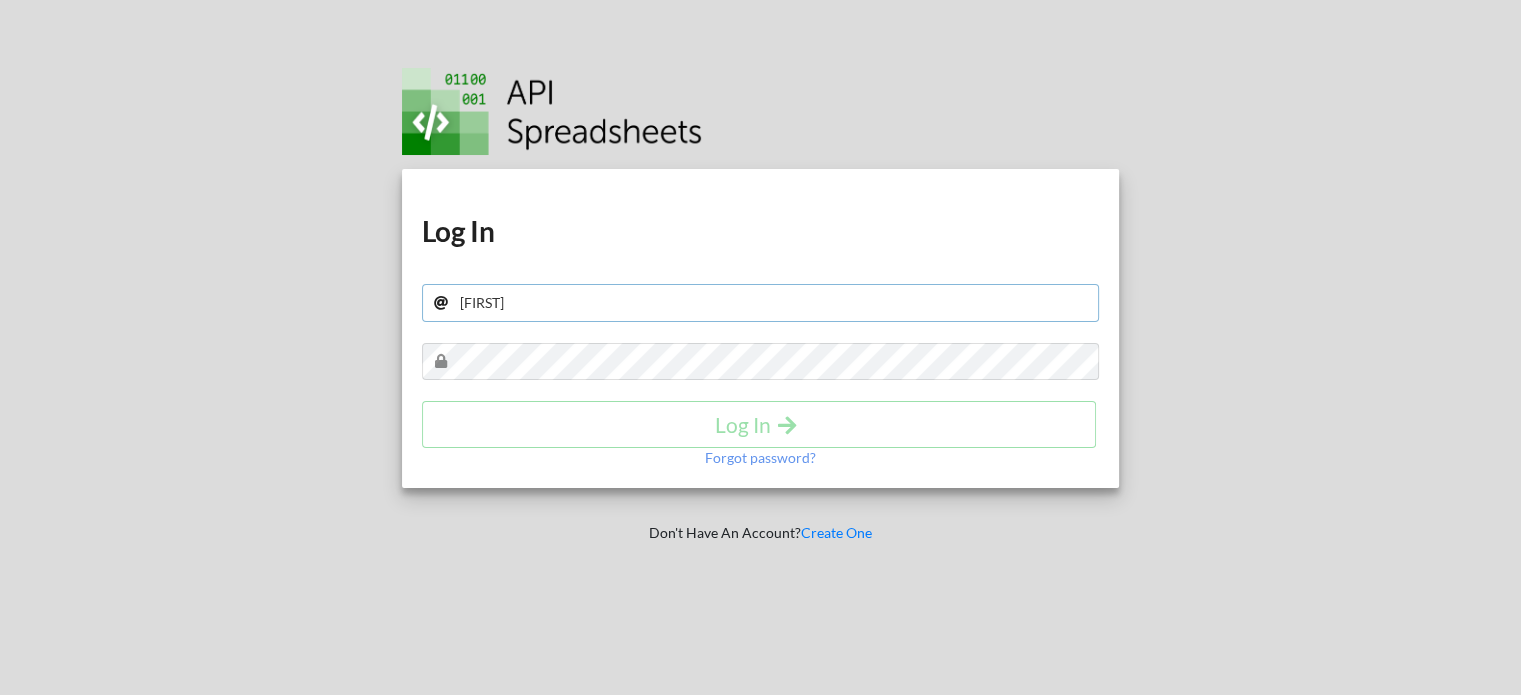type on "avinash@[BALAVIKASA.ORG]" 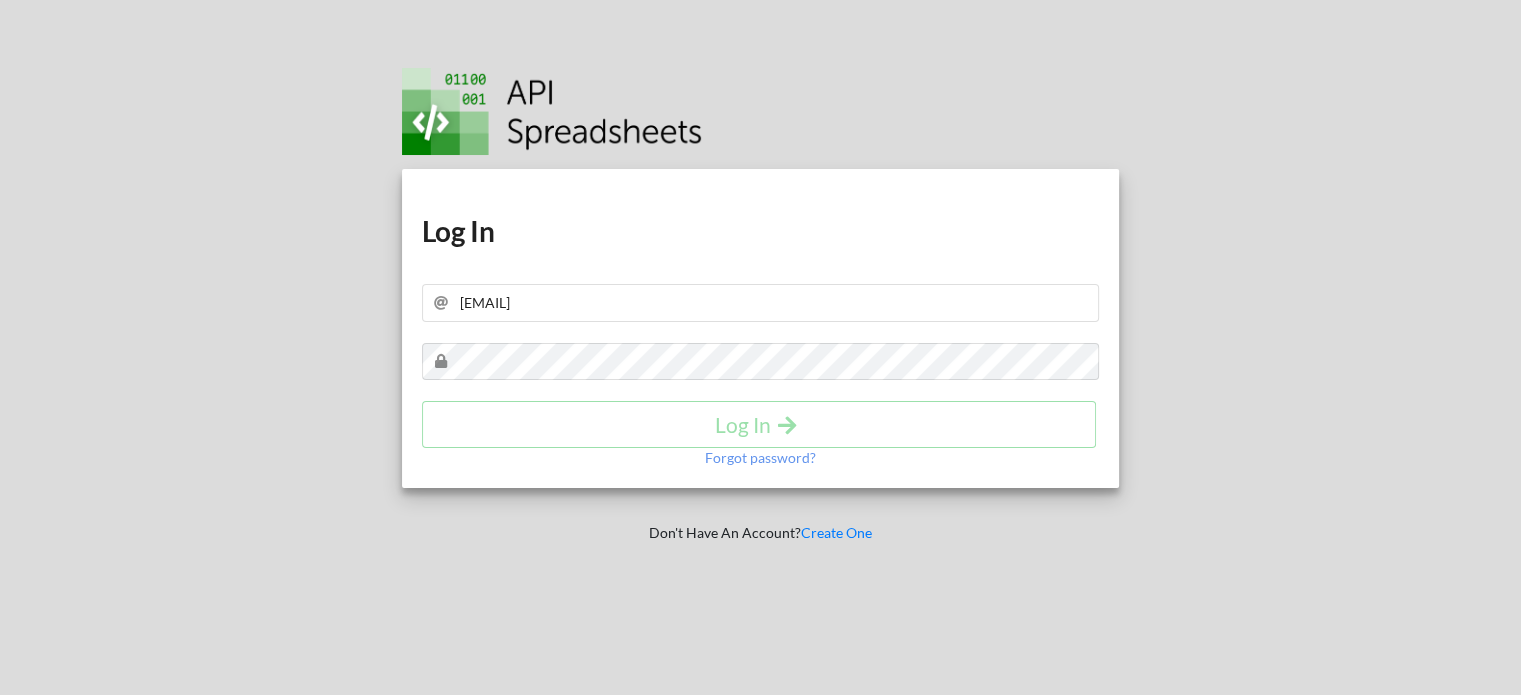 click on "Download hidden Download hidden Log In avinash@balavikasa.org Log In   Forgot password?" at bounding box center [761, 329] 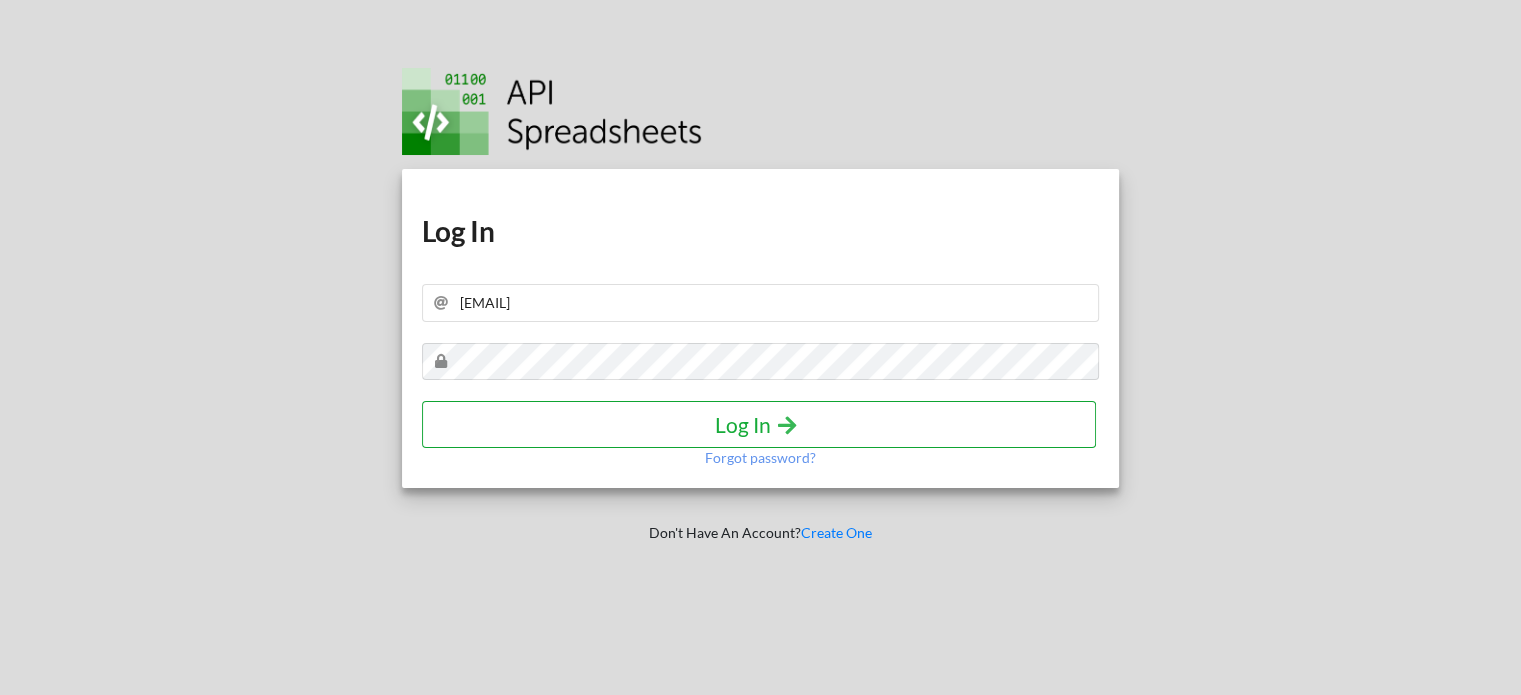 click at bounding box center (787, 423) 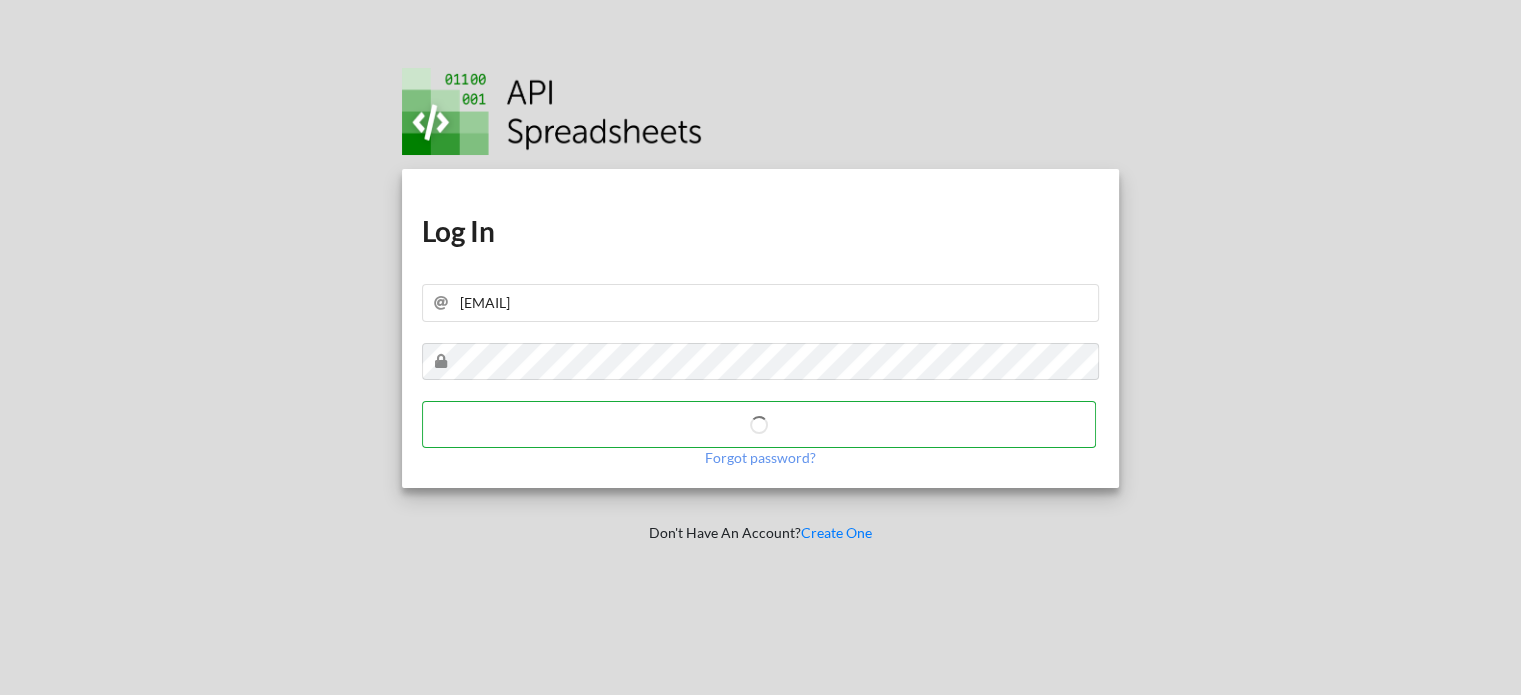 type 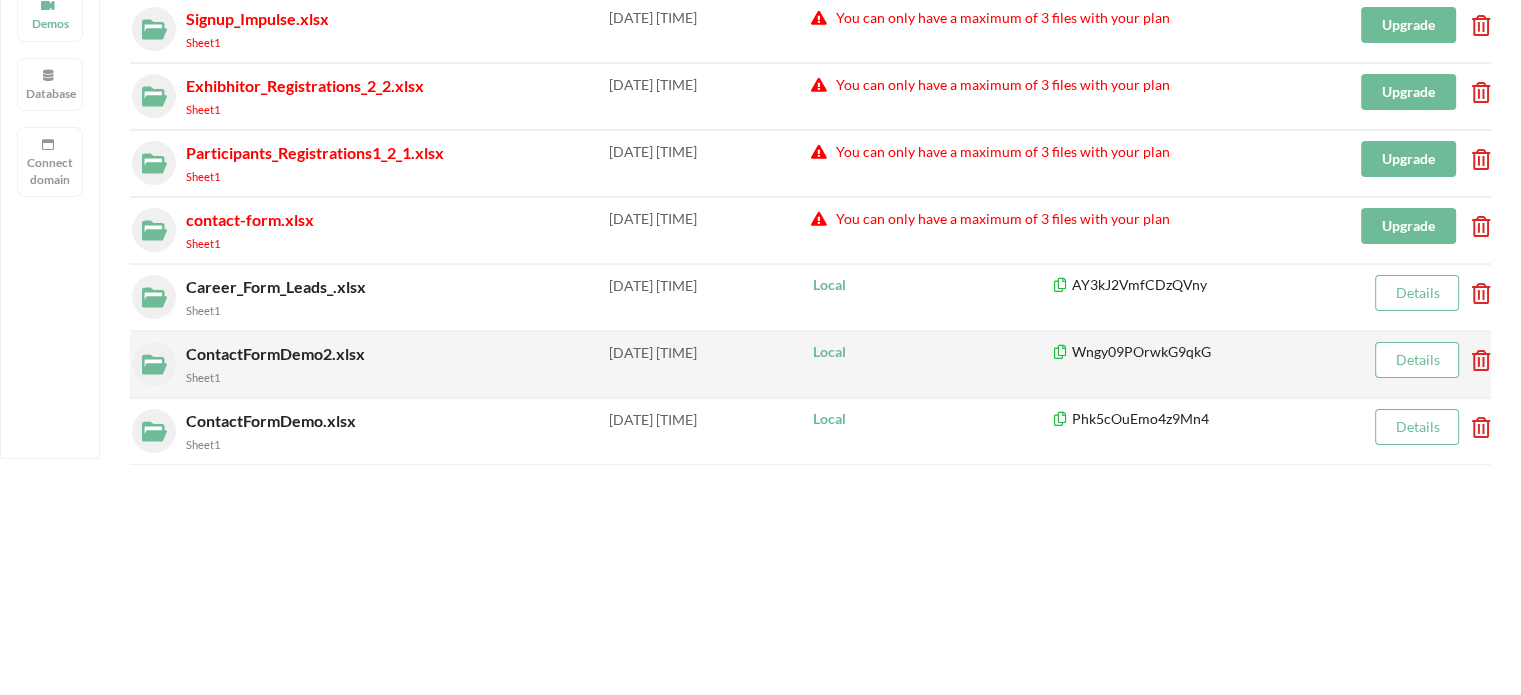 scroll, scrollTop: 500, scrollLeft: 0, axis: vertical 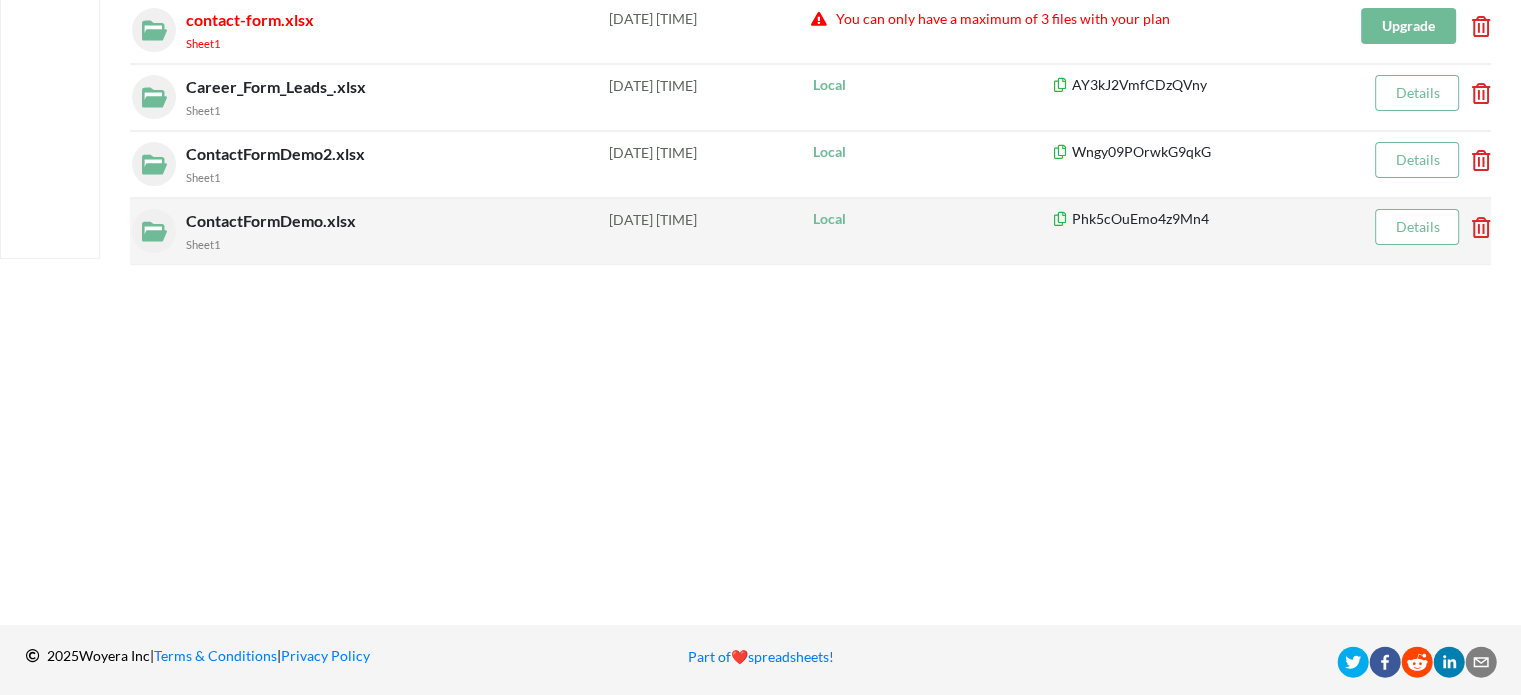 click on "ContactFormDemo.xlsx" at bounding box center (273, 220) 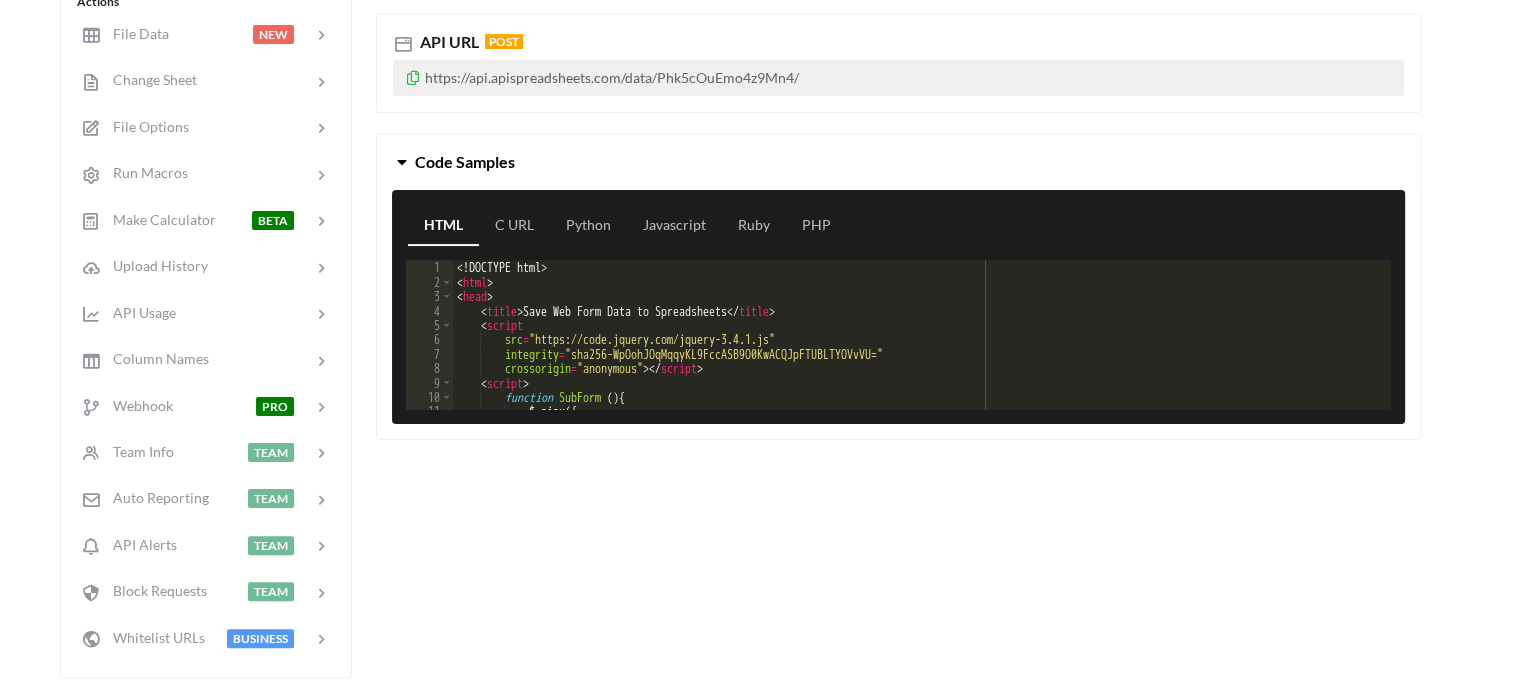 scroll, scrollTop: 500, scrollLeft: 0, axis: vertical 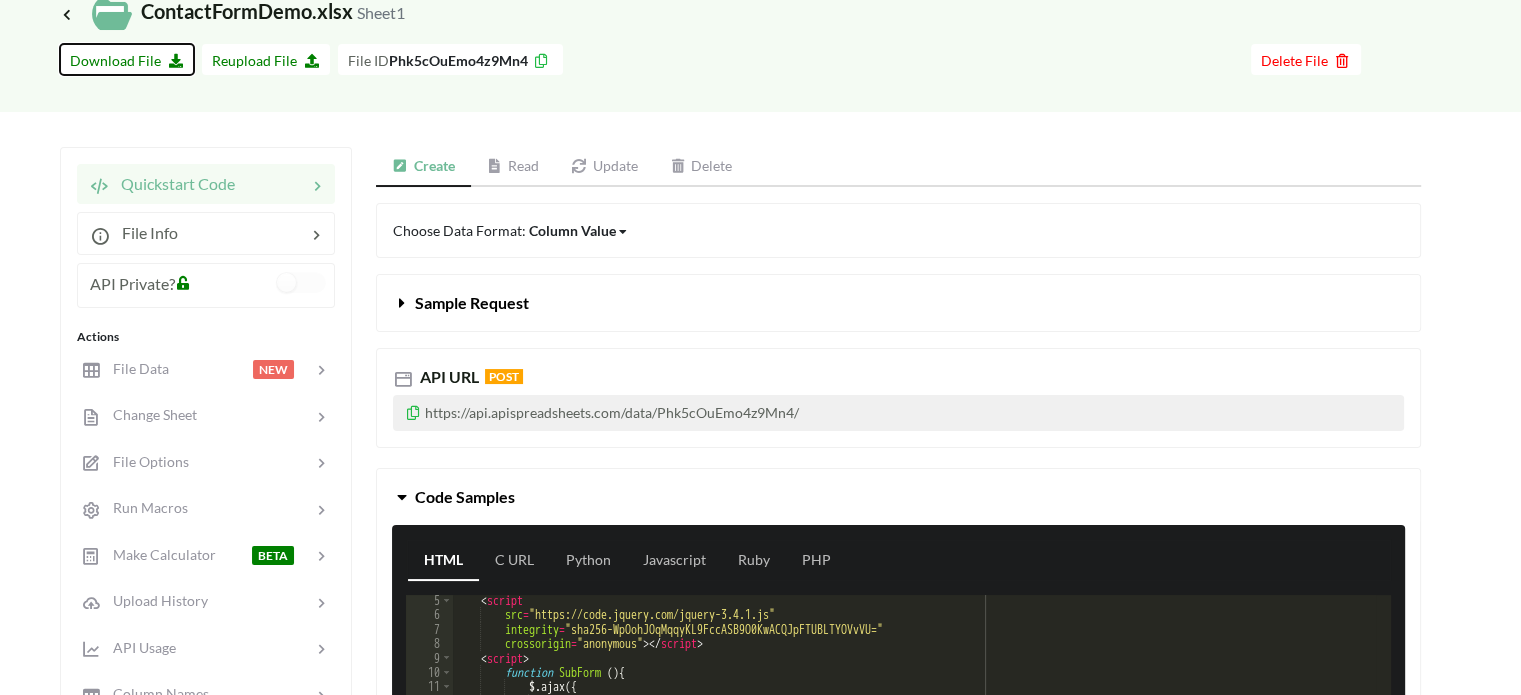 click on "Download File" at bounding box center (127, 60) 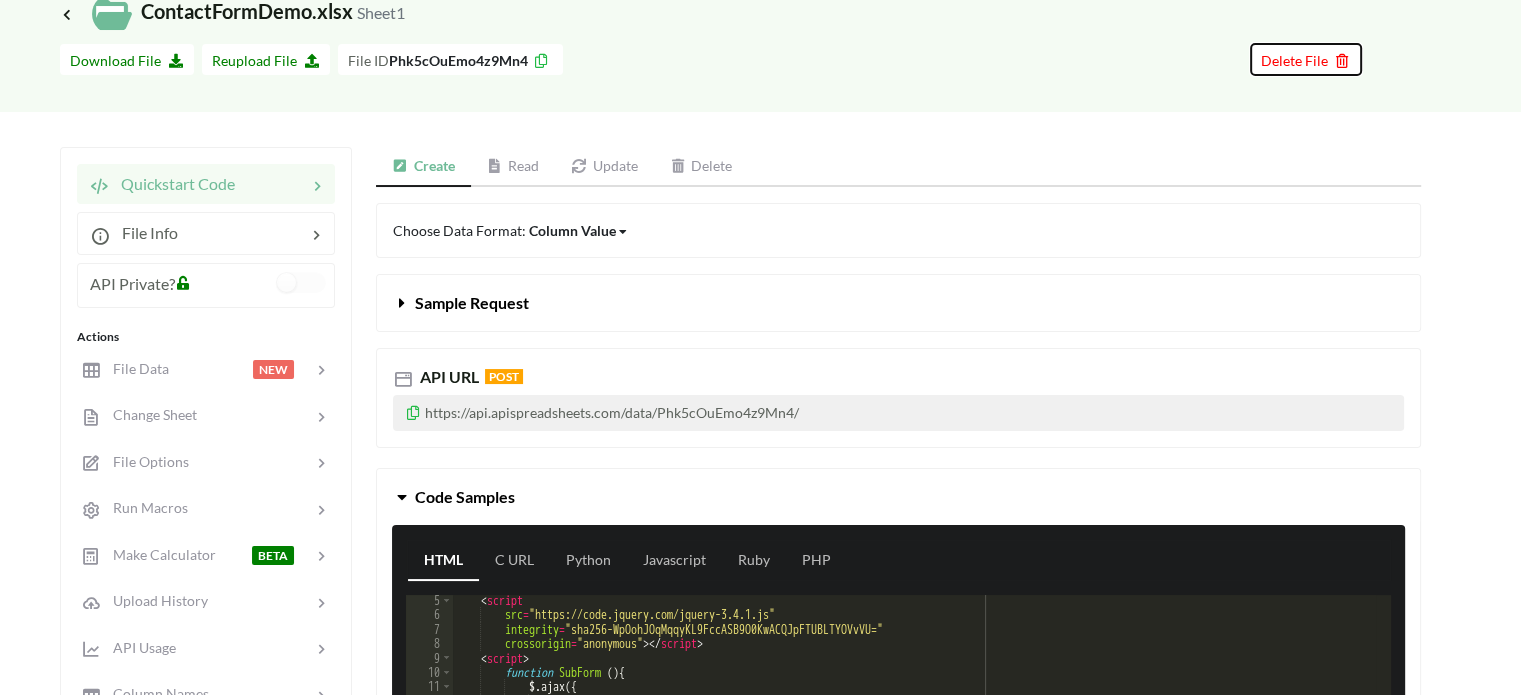 click on "Delete File" at bounding box center [1306, 60] 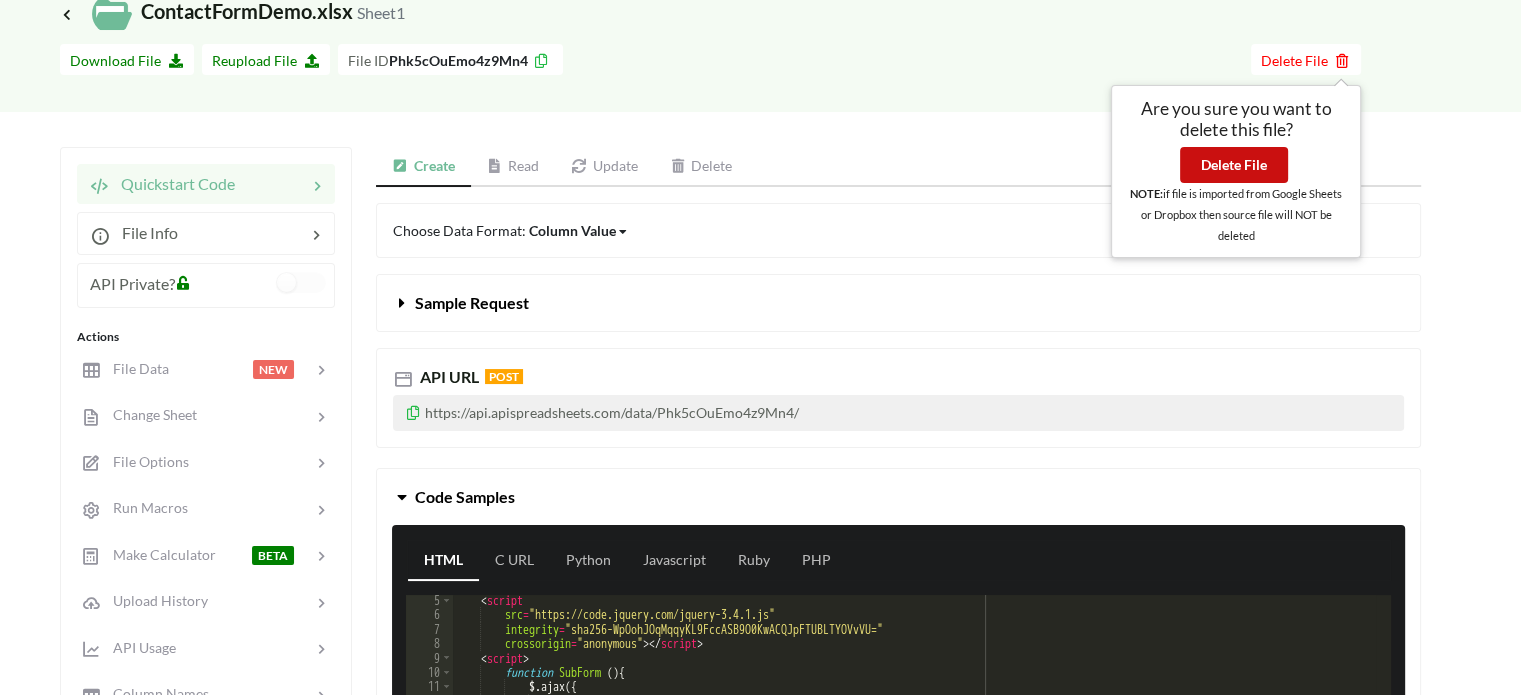 drag, startPoint x: 1230, startPoint y: 165, endPoint x: 1220, endPoint y: 161, distance: 10.770329 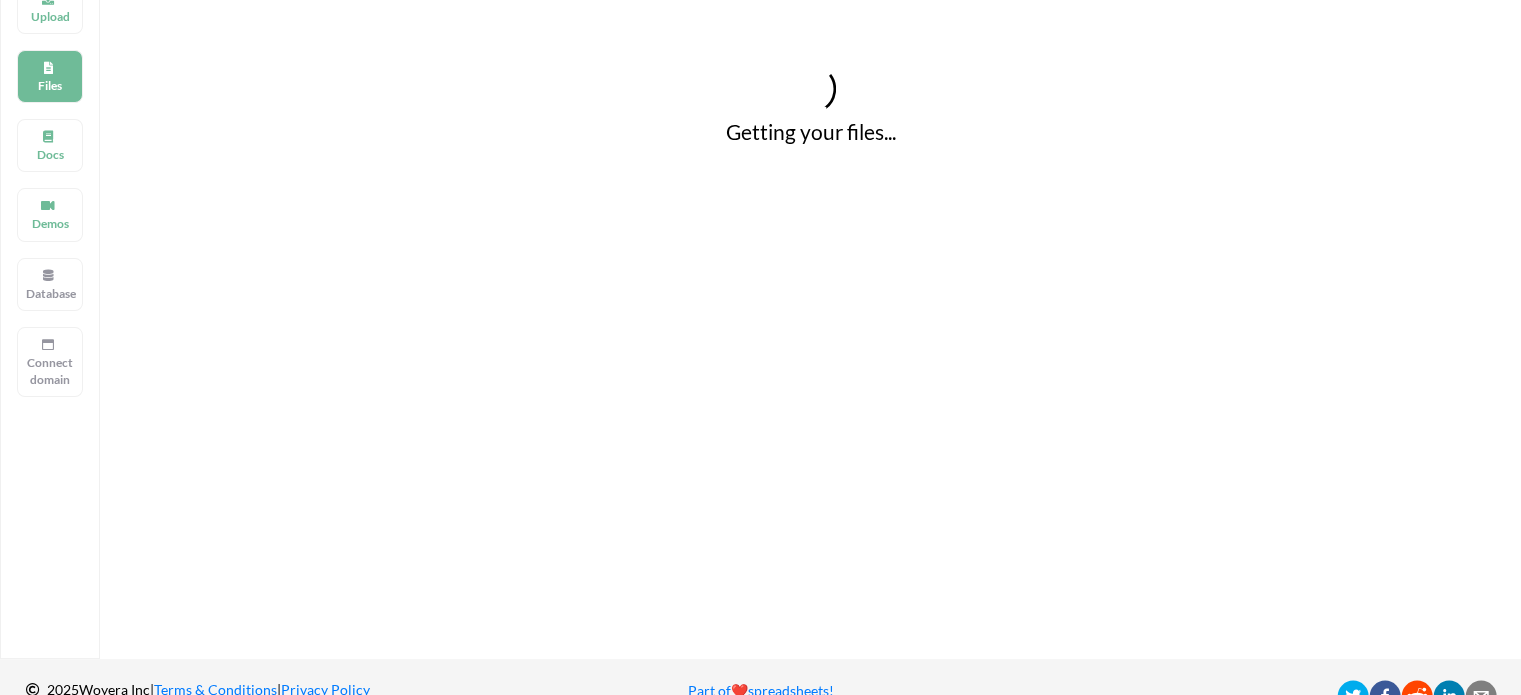 scroll, scrollTop: 143, scrollLeft: 0, axis: vertical 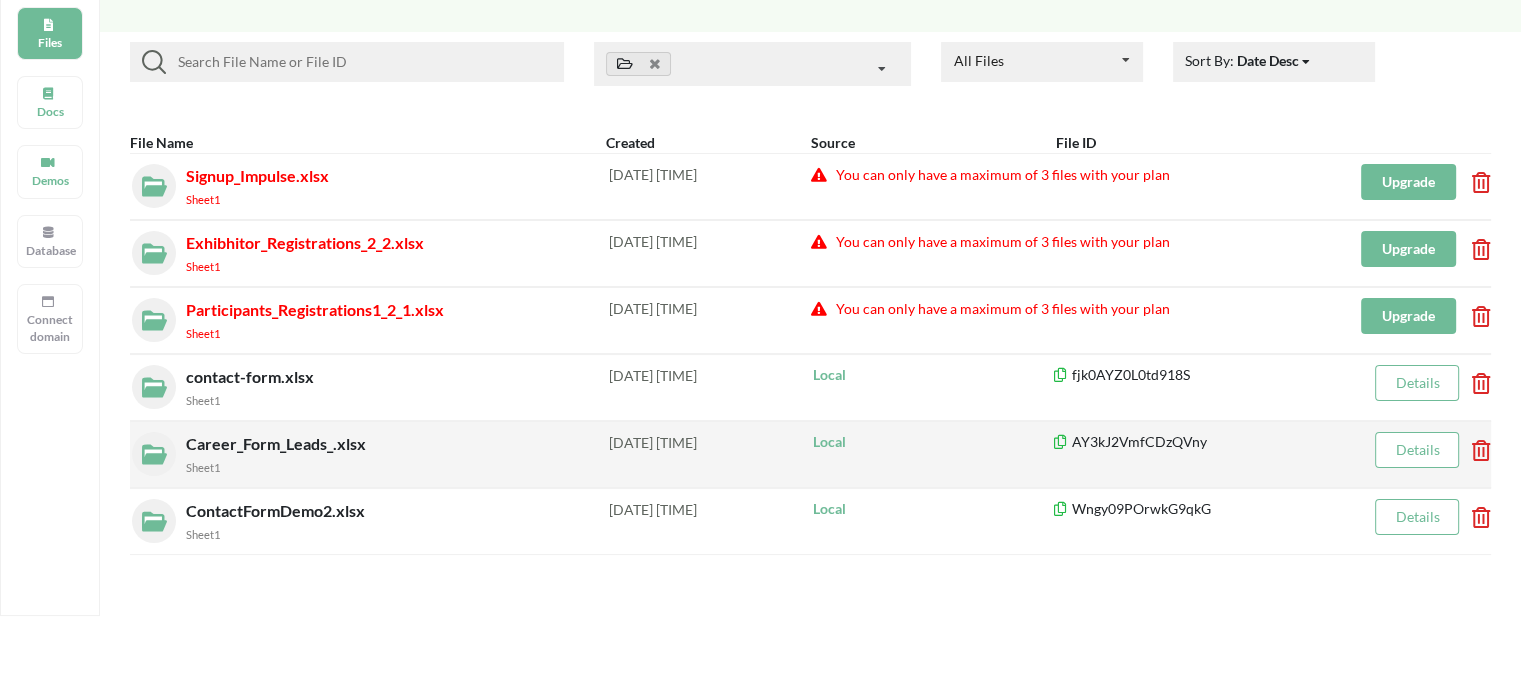 click on "Career_Form_Leads_.xlsx" at bounding box center (278, 443) 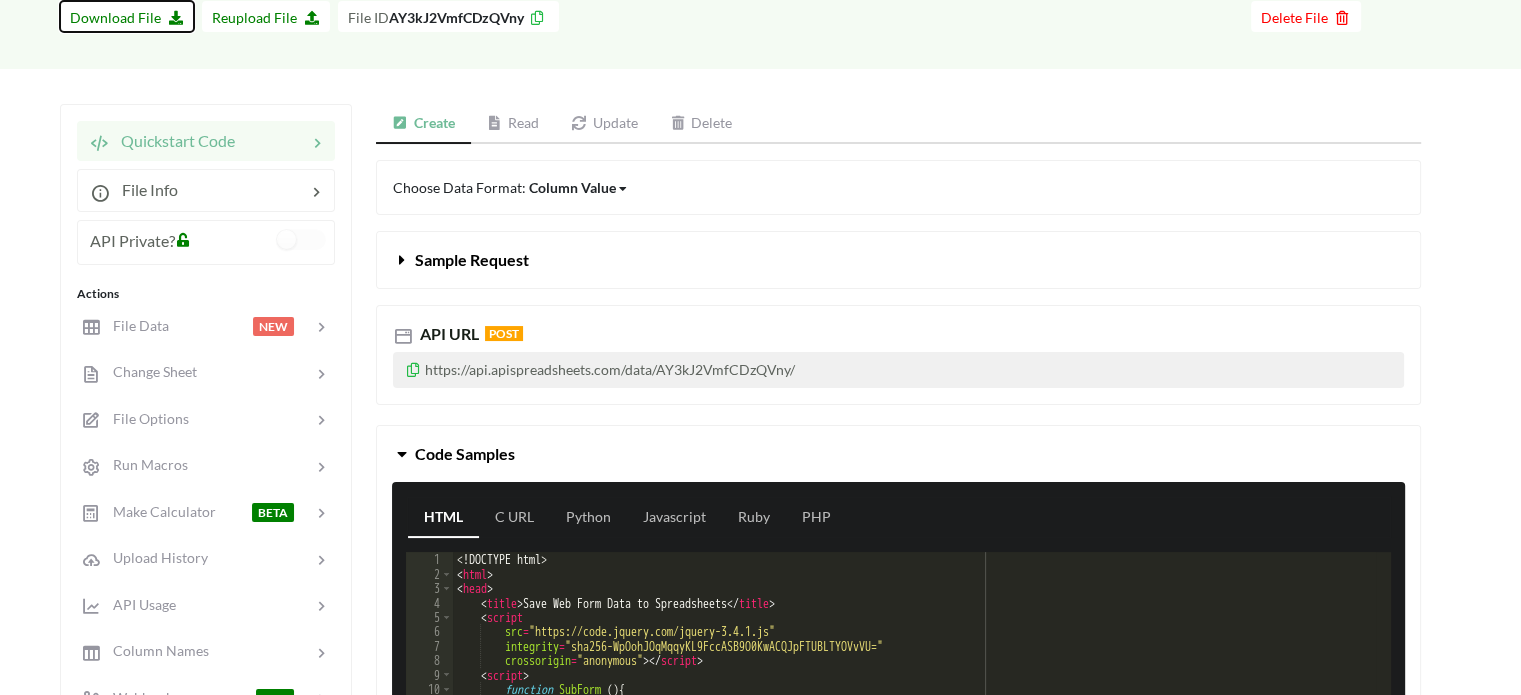 click on "Download File" at bounding box center [127, 17] 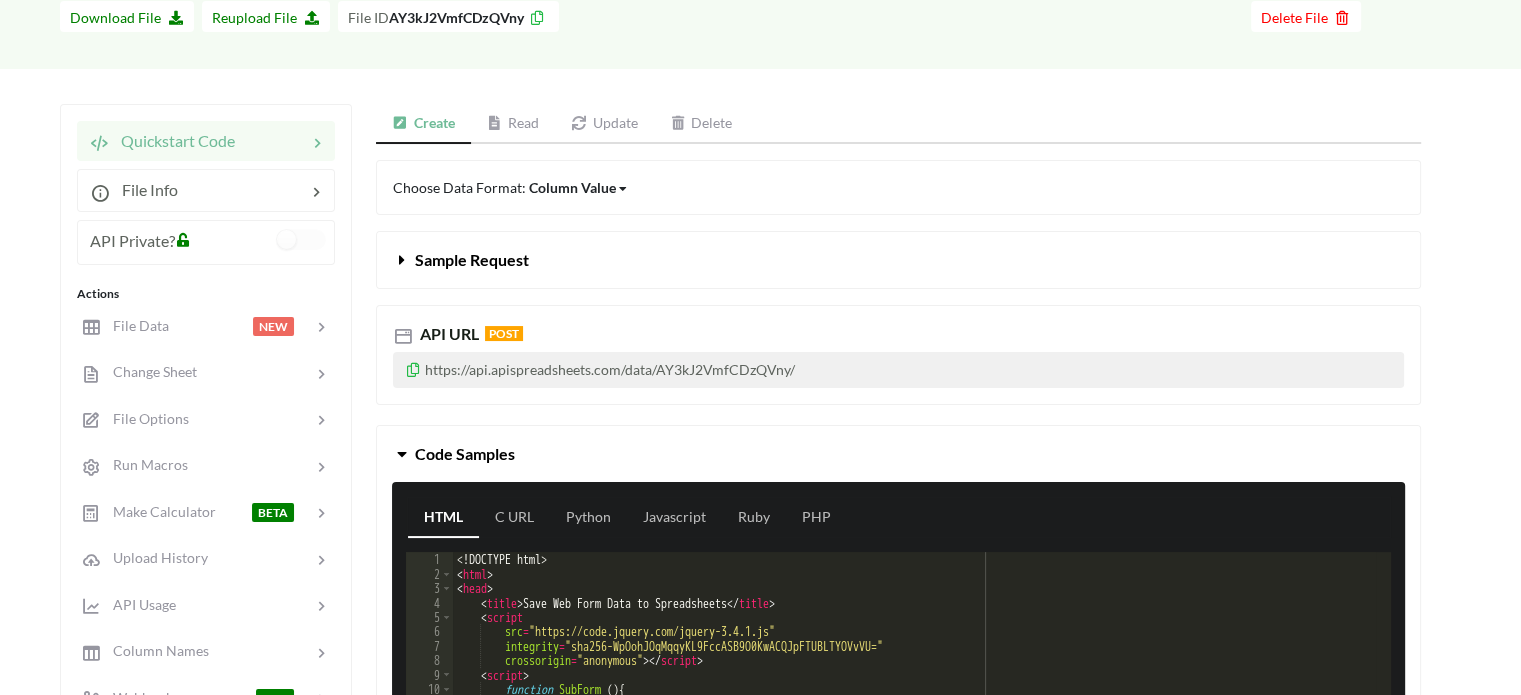 click on "Delete" at bounding box center (701, 124) 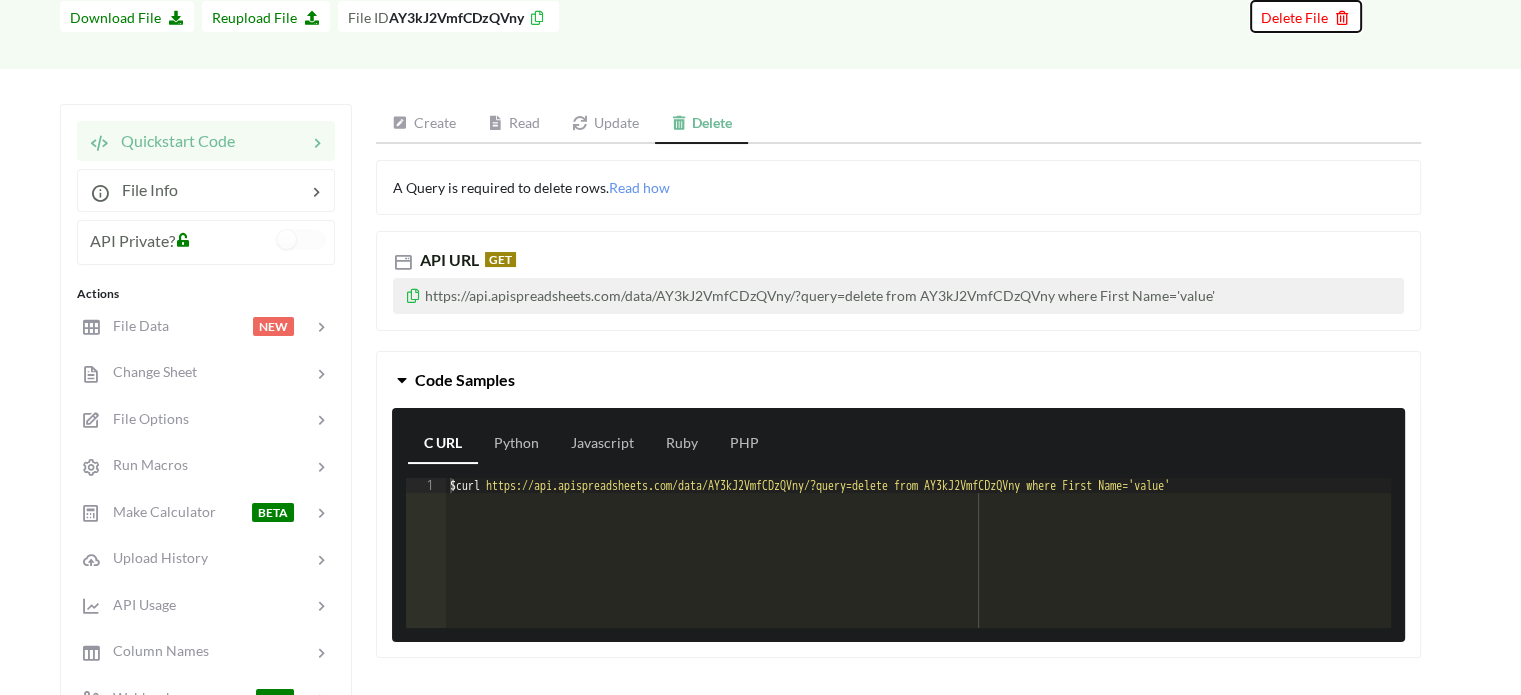 click on "Delete File" at bounding box center (1306, 17) 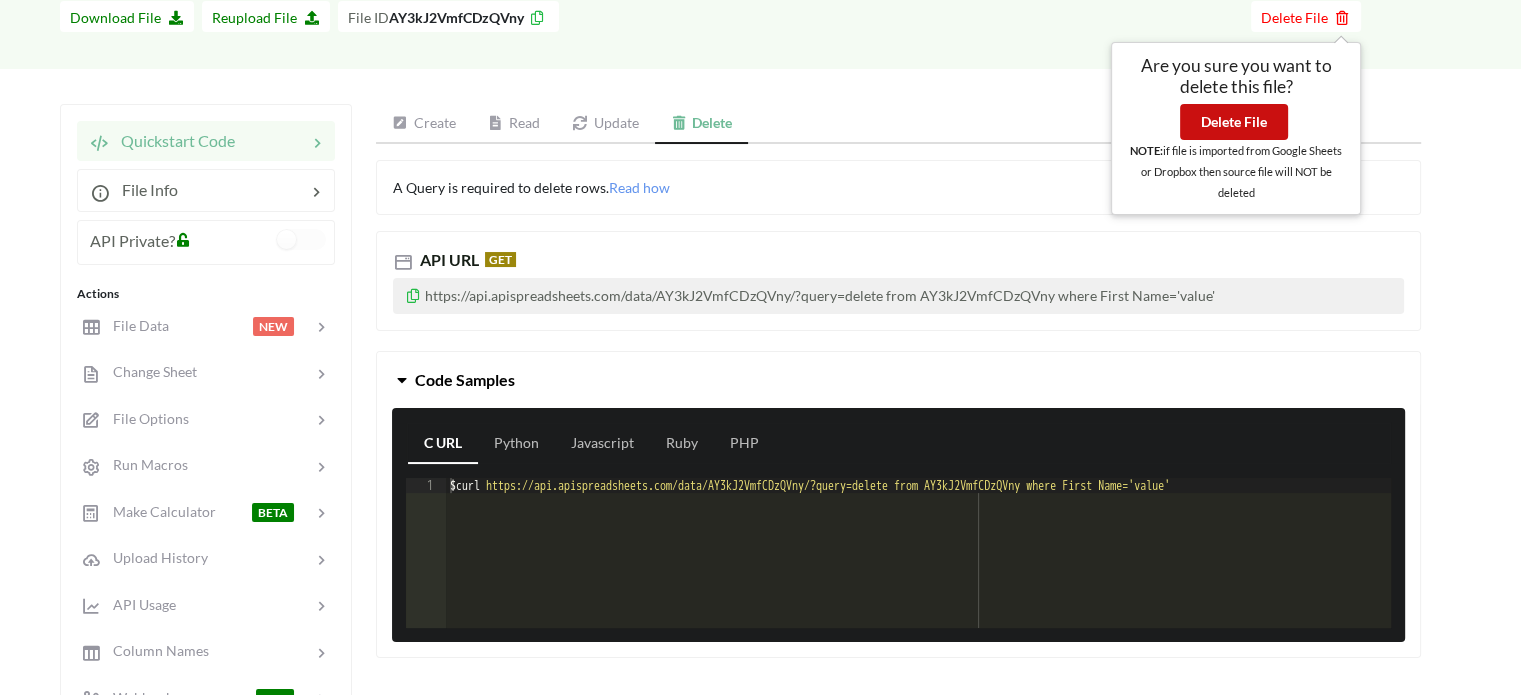 click on "Delete File" at bounding box center [1234, 122] 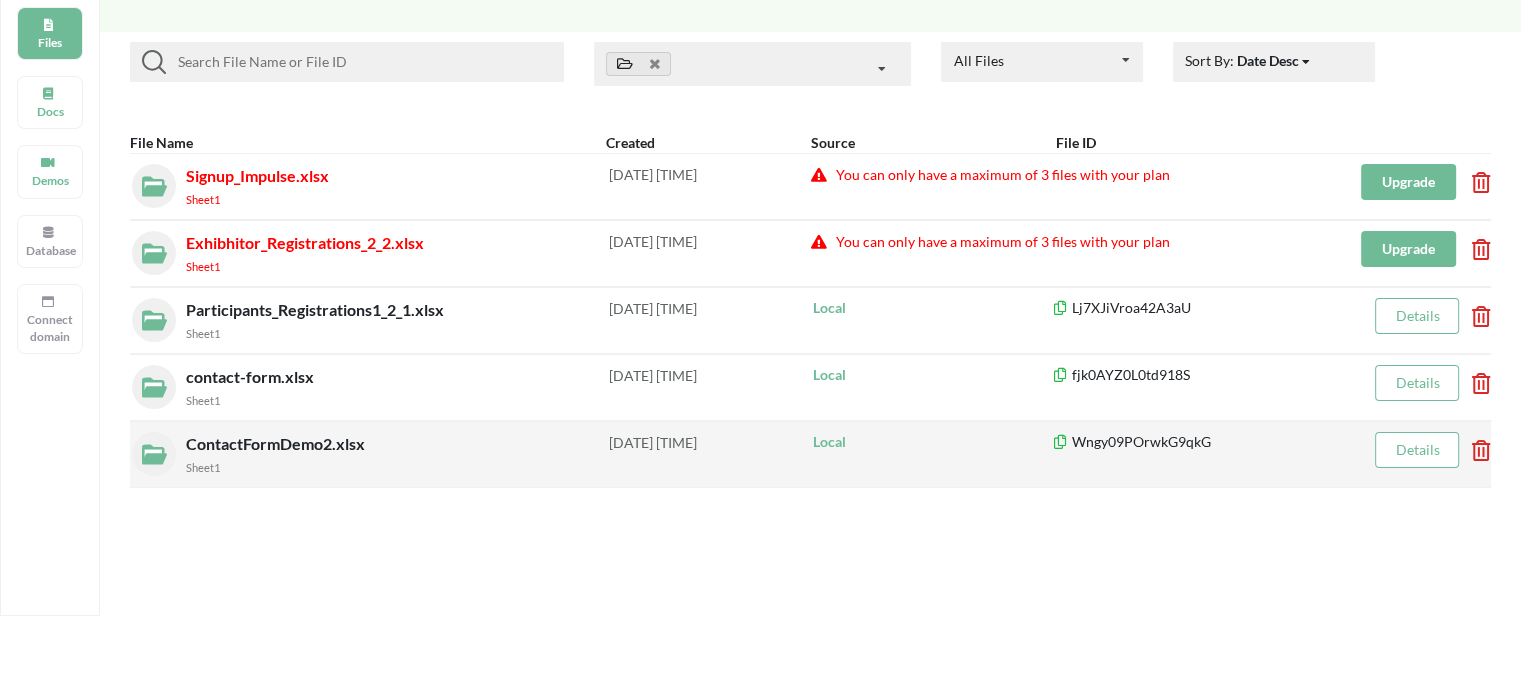 click on "ContactFormDemo2.xlsx" at bounding box center (277, 443) 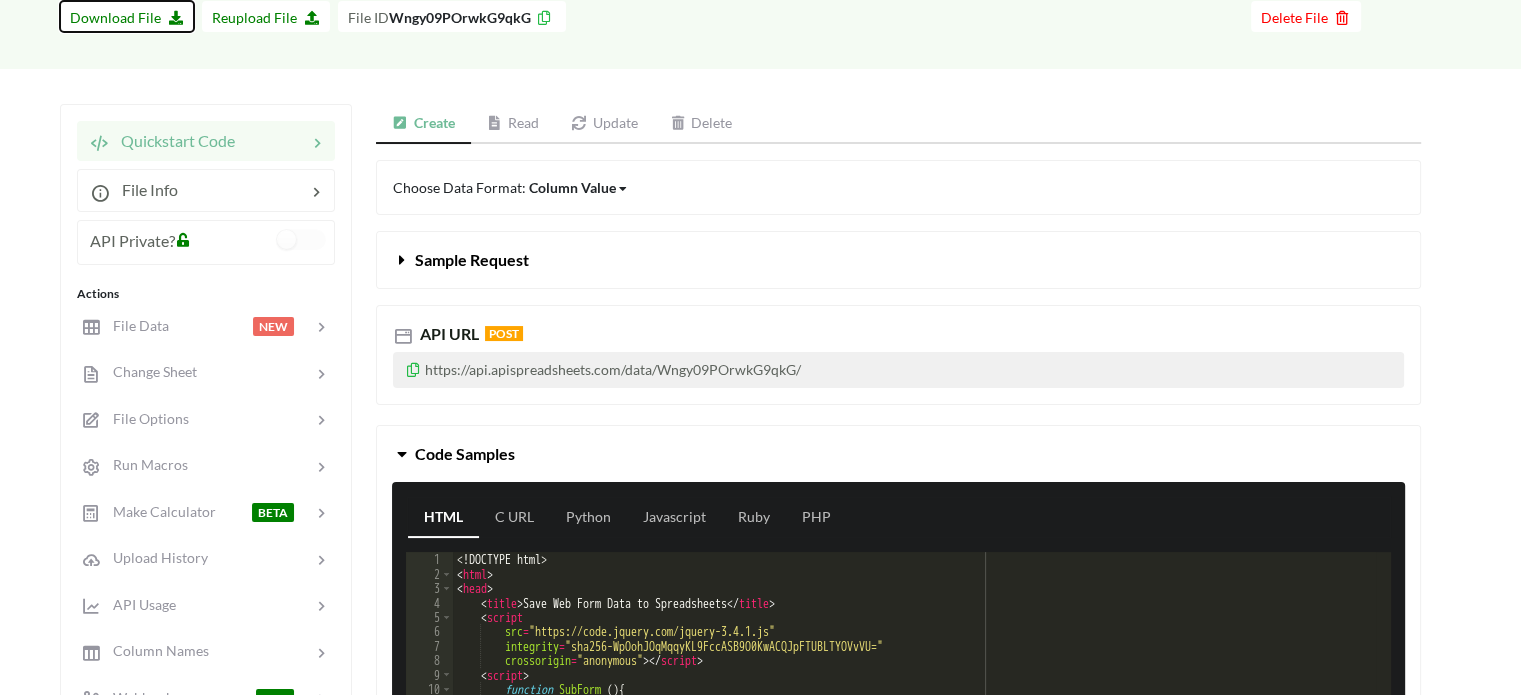 click on "Download File" at bounding box center (127, 17) 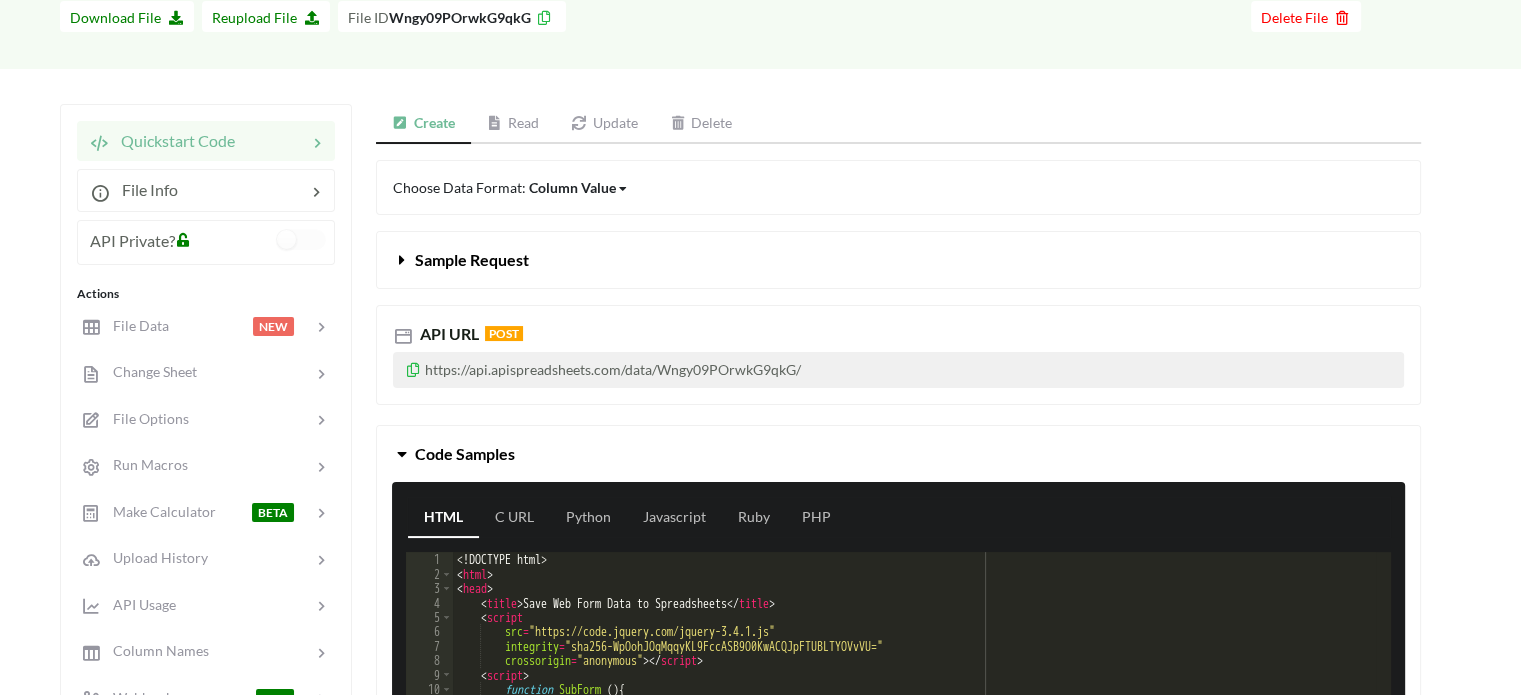 click on "Icon Link     ContactFormDemo2.xlsx   Sheet1     Go To Files page Download hidden Download File   Reupload File    File ID  Wngy09POrwkG9qkG Delete File   Quickstart Code File Info API Private? Actions File Data NEW Change Sheet File Options Run Macros Make Calculator BETA Upload History API Usage Column Names Webhook PRO Team Info TEAM Auto Reporting TEAM API Alerts TEAM Block Requests TEAM Whitelist URLs BUSINESS Create Read Update Delete  Choose Data Format:    Column Value Column Value Row Column Sample Request   API URL POST https://api.apispreadsheets.com/data/Wngy09POrwkG9qkG/ Code Samples HTML C URL Python Javascript Ruby PHP 1 2 3 4 5 6 7 8 9 10 11 12 <! DOCTYPE   html > < html > < head >      < title > Save Web Form Data to Spreadsheets </ title >      < script           src = "https://code.jquery.com/jquery-3.4.1.js"           integrity = "sha256-WpOohJOqMqqyKL9FccASB9O0KwACQJpFTUBLTYOVvVU="           crossorigin = "anonymous" > </ script >      < script >           function   SubForm   ( ) { $" at bounding box center (760, 456) 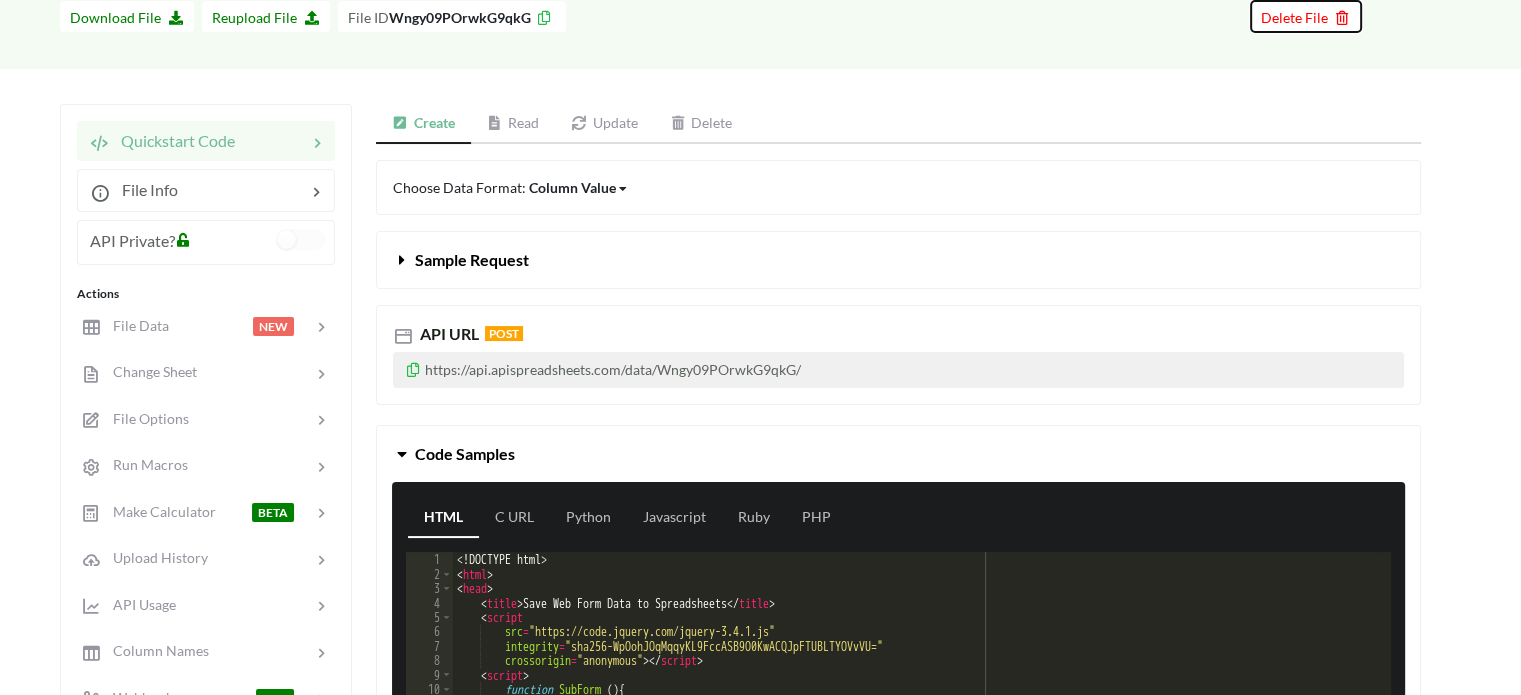 click on "Delete File" at bounding box center (1306, 17) 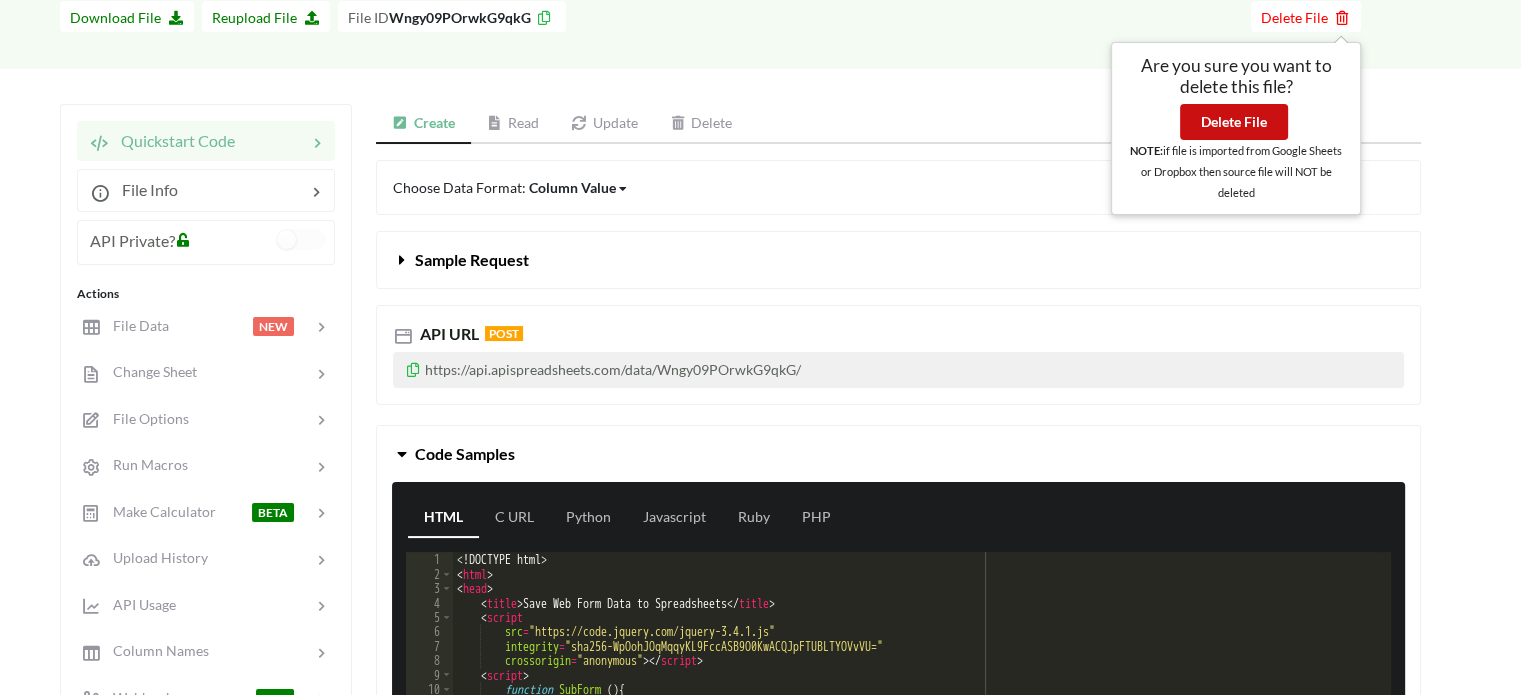 click on "Delete File" at bounding box center [1234, 122] 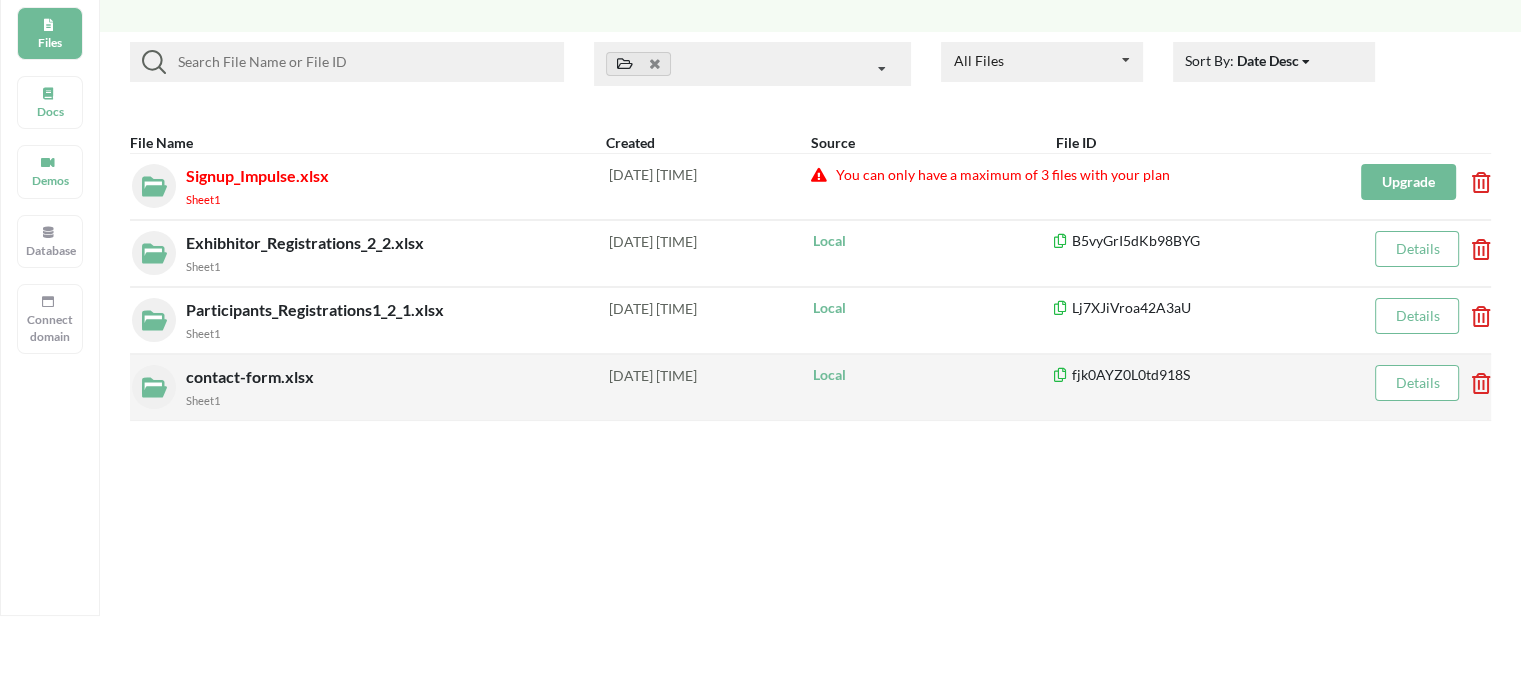 click on "contact-form.xlsx" at bounding box center (252, 376) 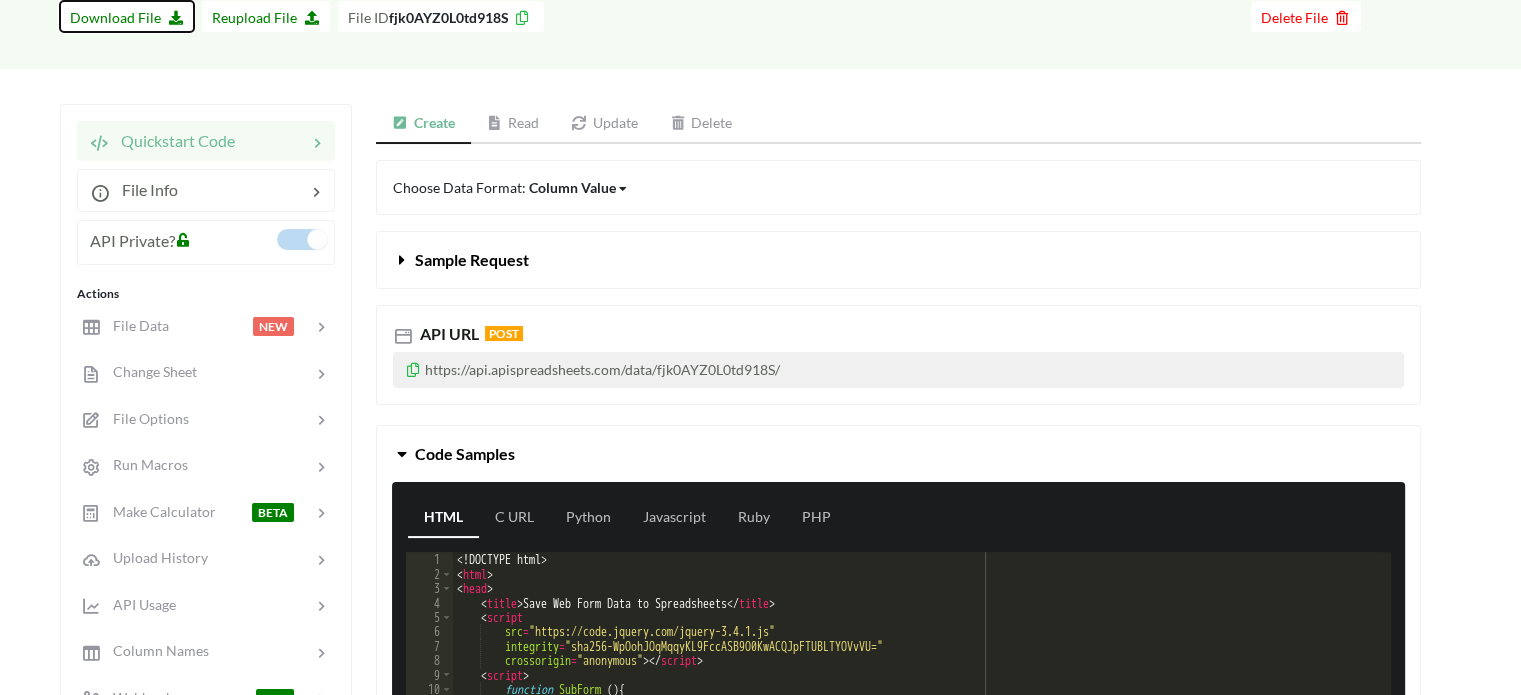 click on "Download File" at bounding box center (127, 17) 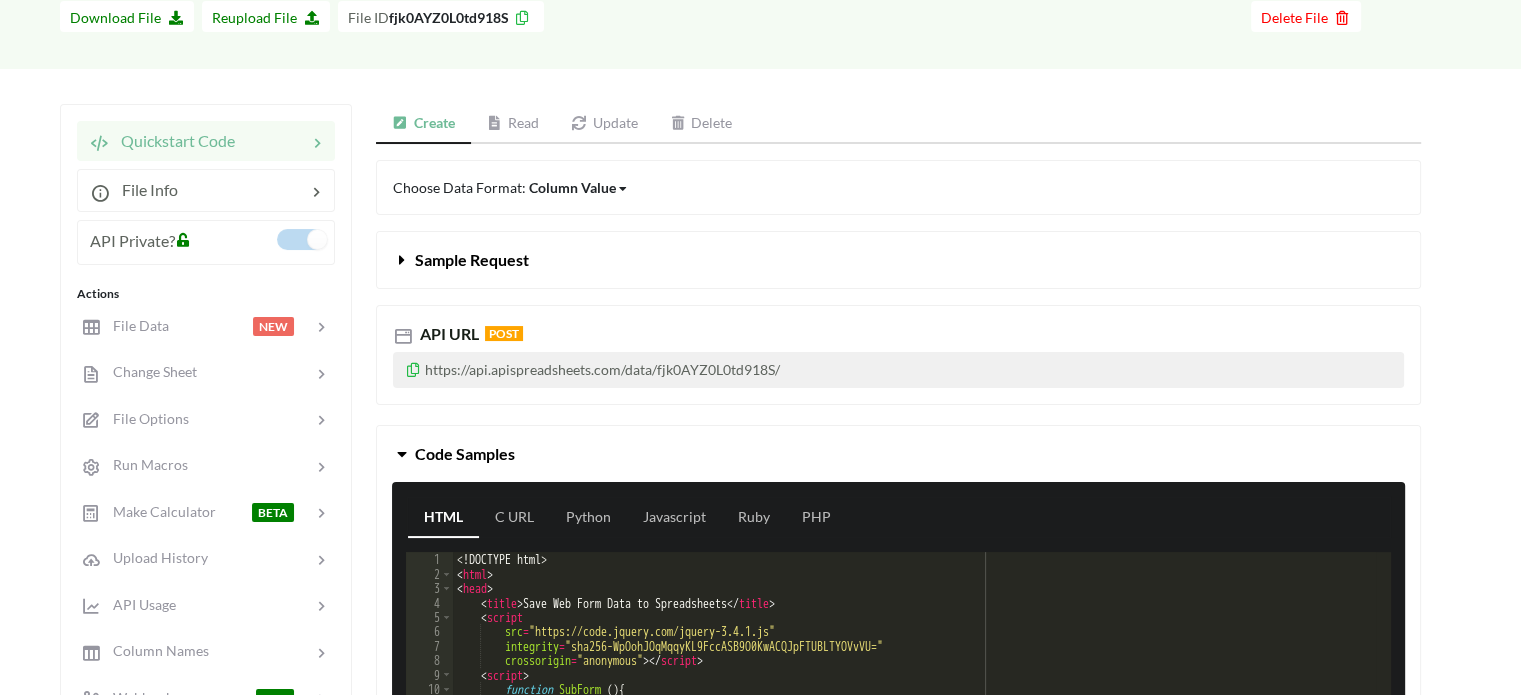 click on "Icon Link     contact-form.xlsx   Sheet1     Go To Files page Download hidden Download File   Reupload File    File ID  fjk0AYZ0L0td918S Delete File   Quickstart Code File Info API Private? Actions File Data NEW Change Sheet File Options Run Macros Make Calculator BETA Upload History API Usage Column Names Webhook PRO Team Info TEAM Auto Reporting TEAM API Alerts TEAM Block Requests TEAM Whitelist URLs BUSINESS Create Read Update Delete  Choose Data Format:    Column Value Column Value Row Column Sample Request   API URL POST https://api.apispreadsheets.com/data/fjk0AYZ0L0td918S/ Code Samples HTML C URL Python Javascript Ruby PHP 1 2 3 4 5 6 7 8 9 10 11 12 <! DOCTYPE   html > < html > < head >      < title > Save Web Form Data to Spreadsheets </ title >      < script           src = "https://code.jquery.com/jquery-3.4.1.js"           integrity = "sha256-WpOohJOqMqqyKL9FccASB9O0KwACQJpFTUBLTYOVvVU="           crossorigin = "anonymous" > </ script >      < script >           function   SubForm   ( ) {      $" at bounding box center (760, 456) 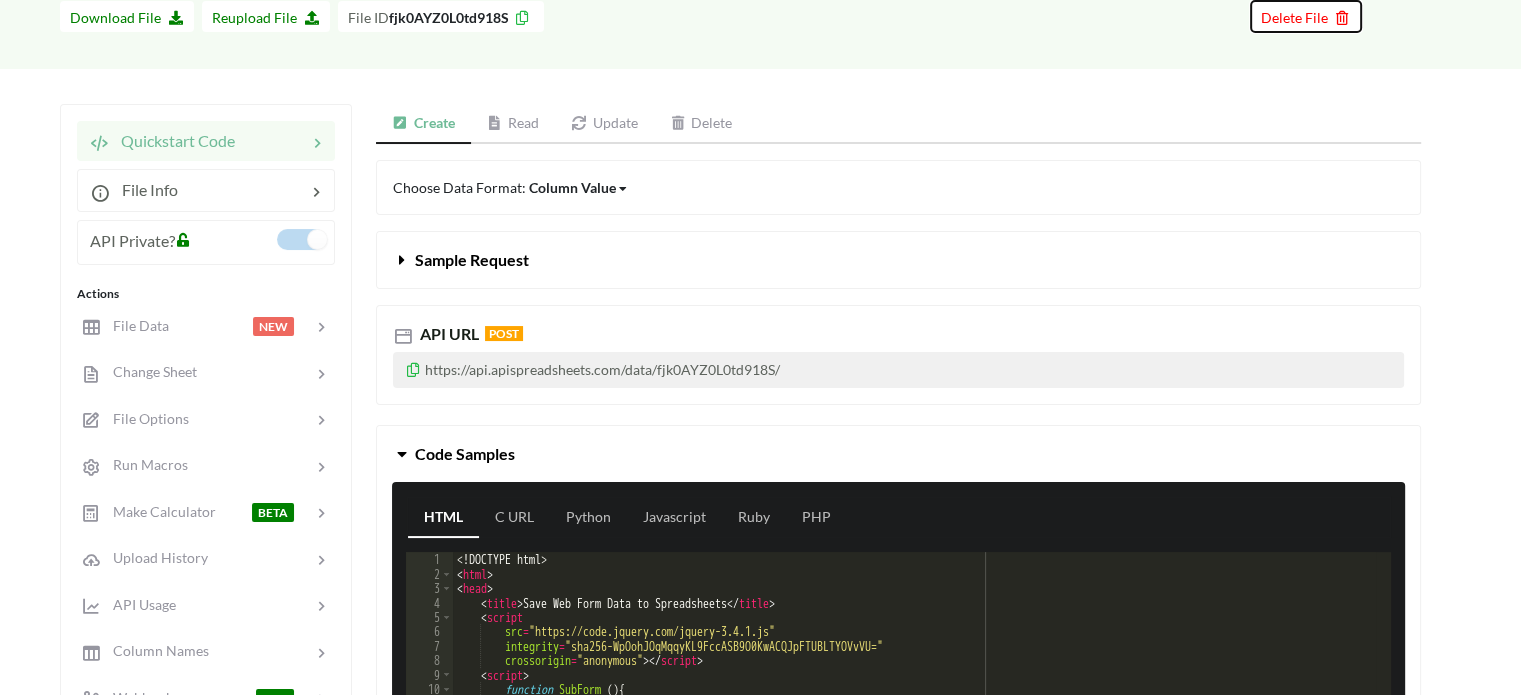 click on "Delete File" at bounding box center [1306, 17] 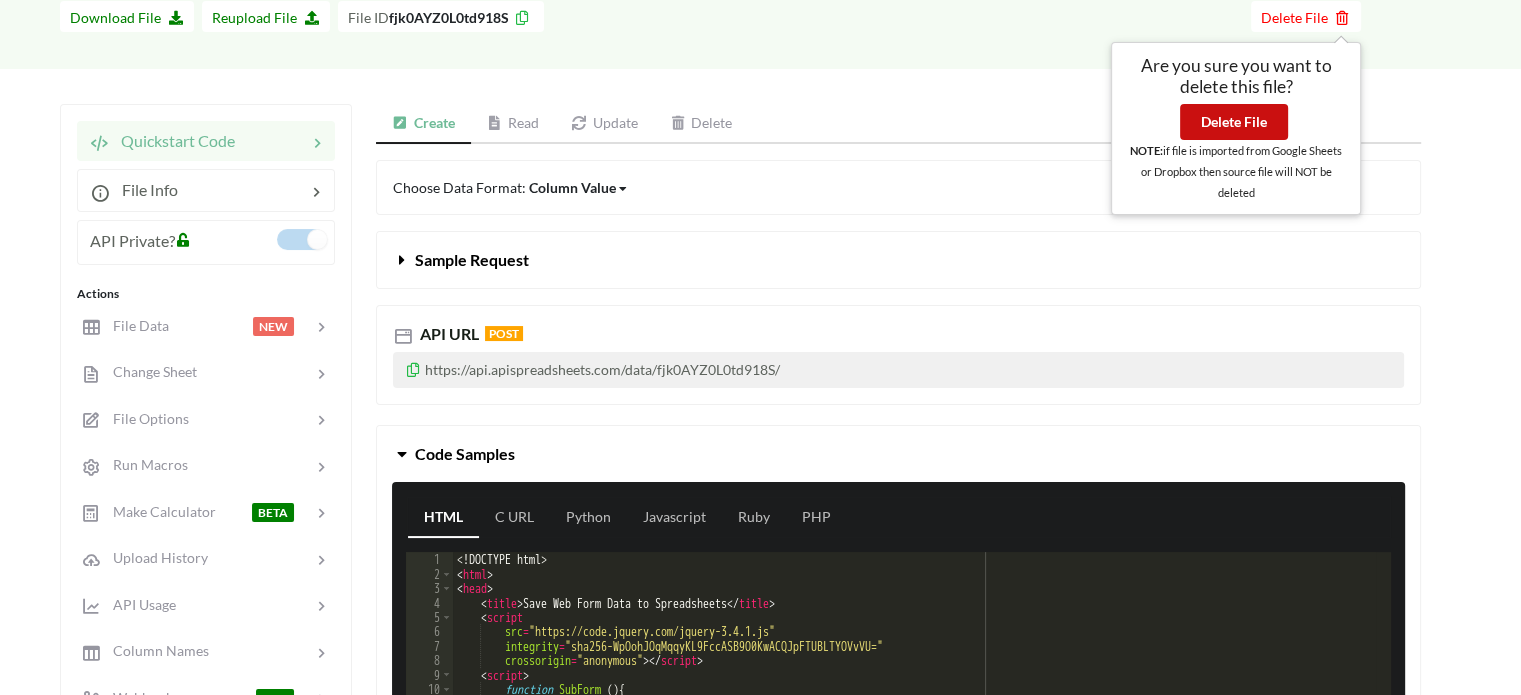 click on "Delete File" at bounding box center [1234, 122] 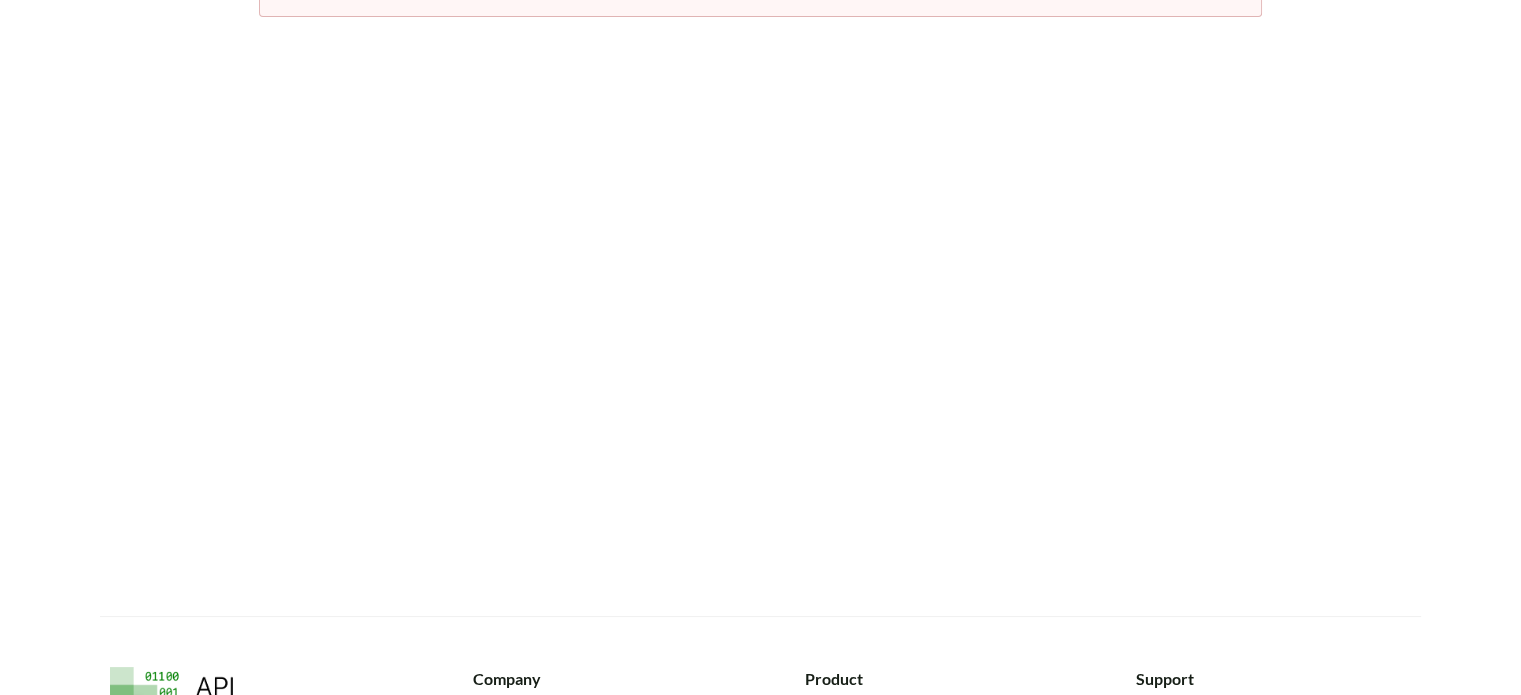 scroll, scrollTop: 0, scrollLeft: 0, axis: both 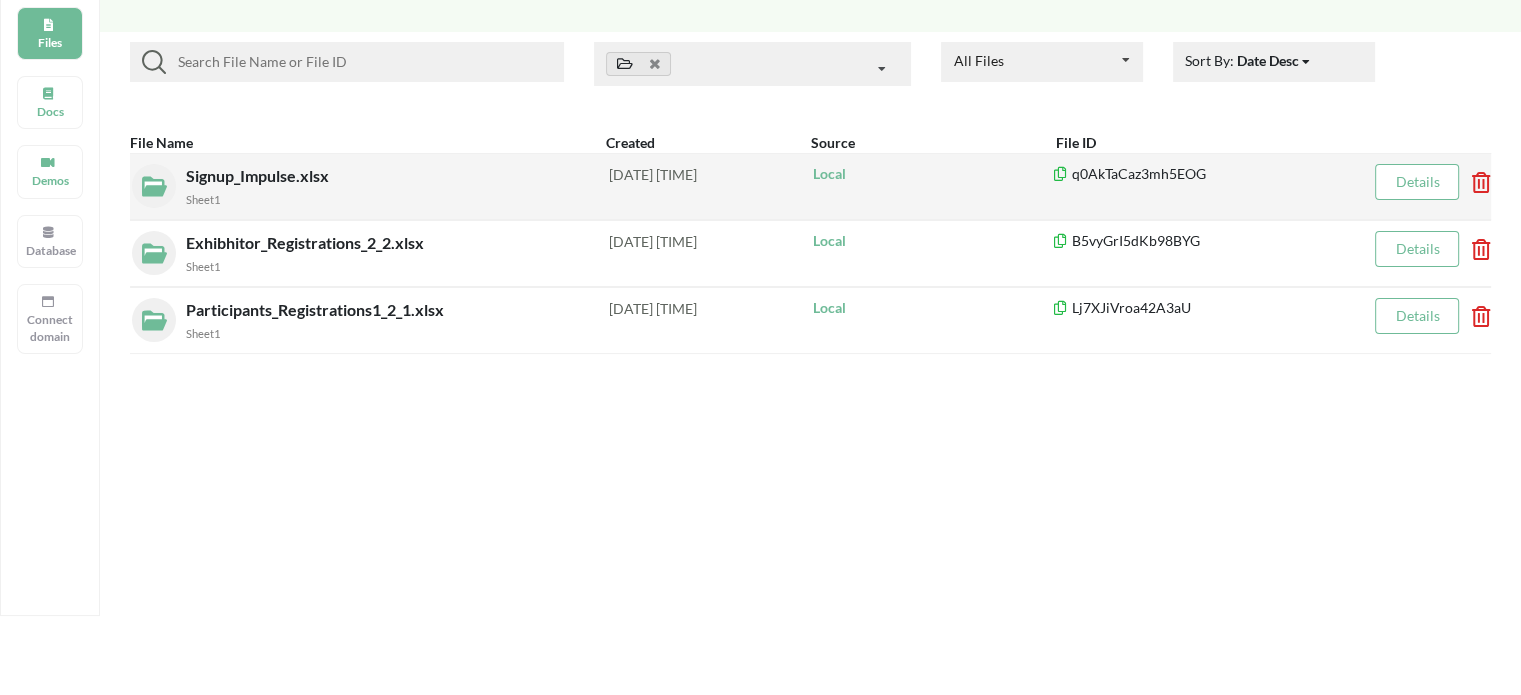 click on "Signup_Impulse.xlsx" at bounding box center [259, 175] 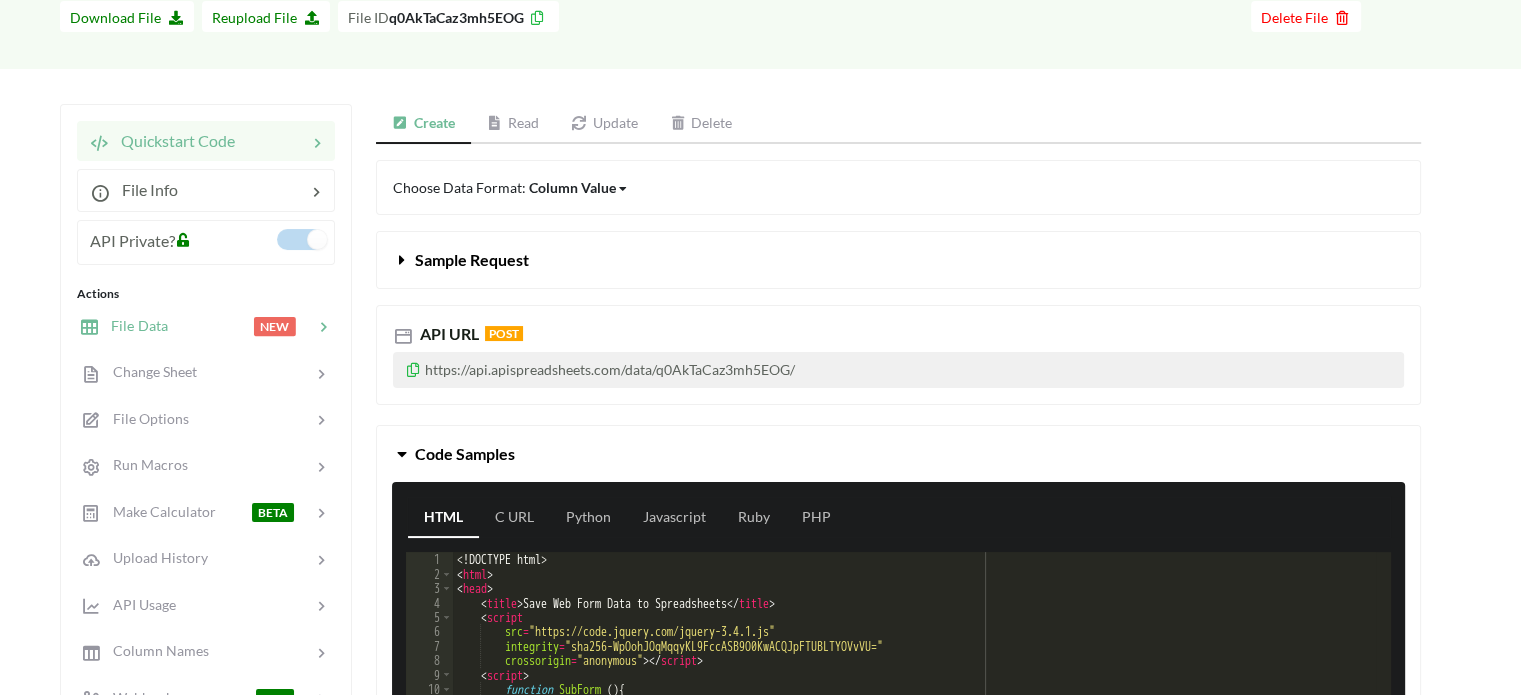 click on "File Data" at bounding box center [133, 325] 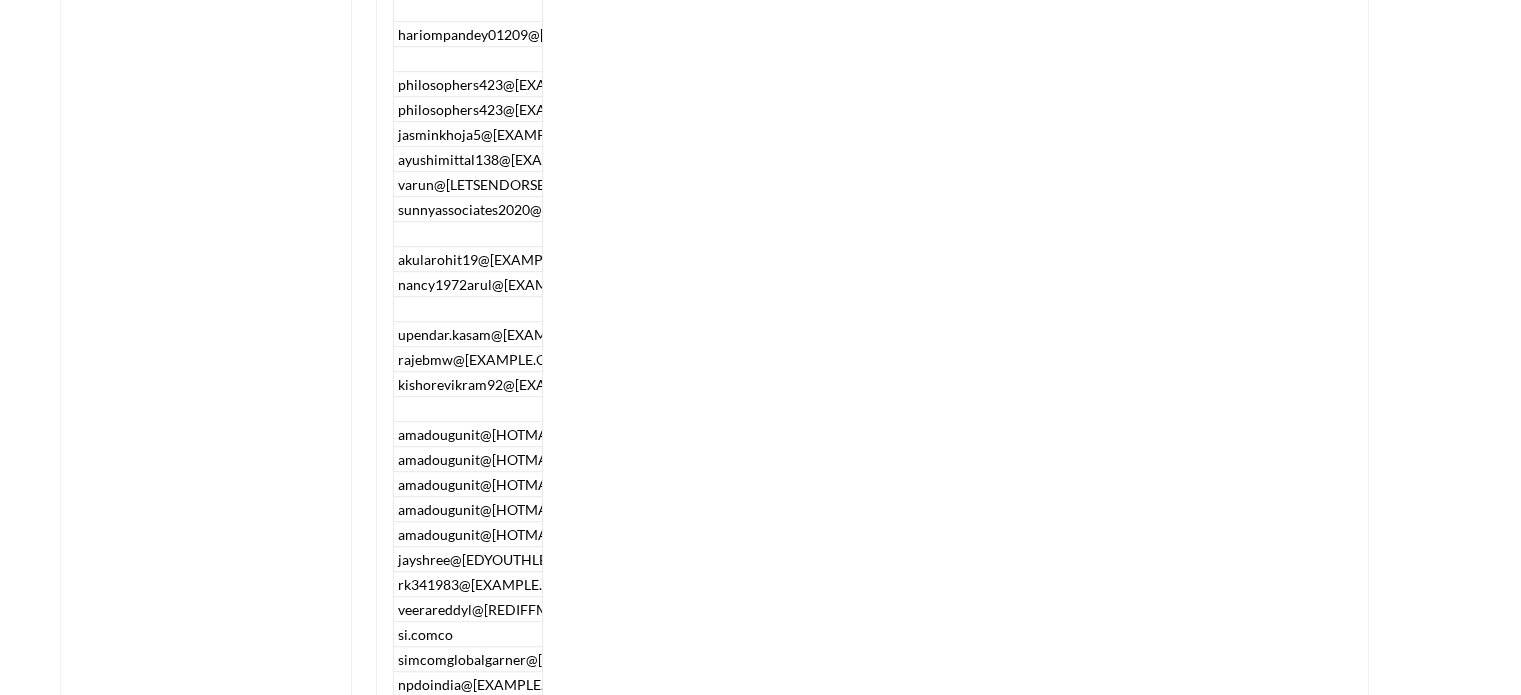 scroll, scrollTop: 1943, scrollLeft: 0, axis: vertical 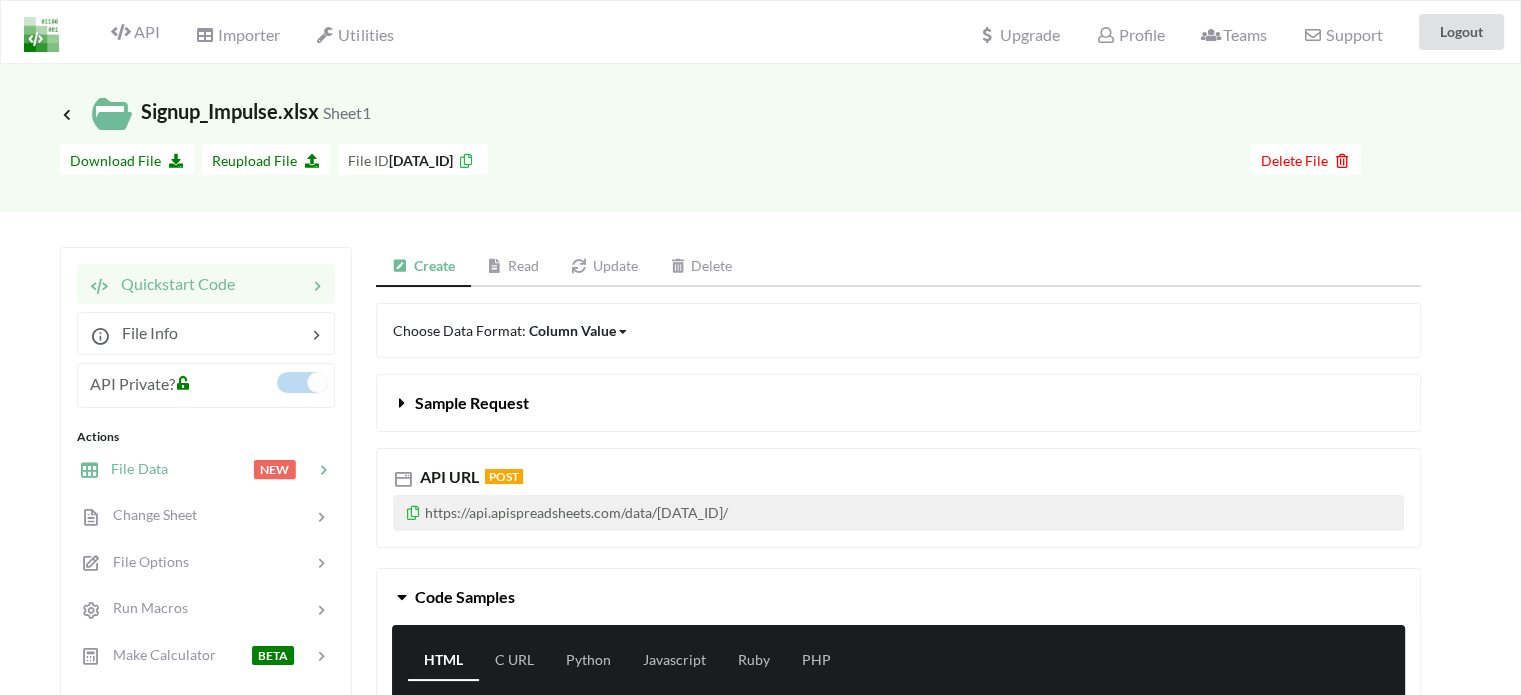 click at bounding box center [210, 469] 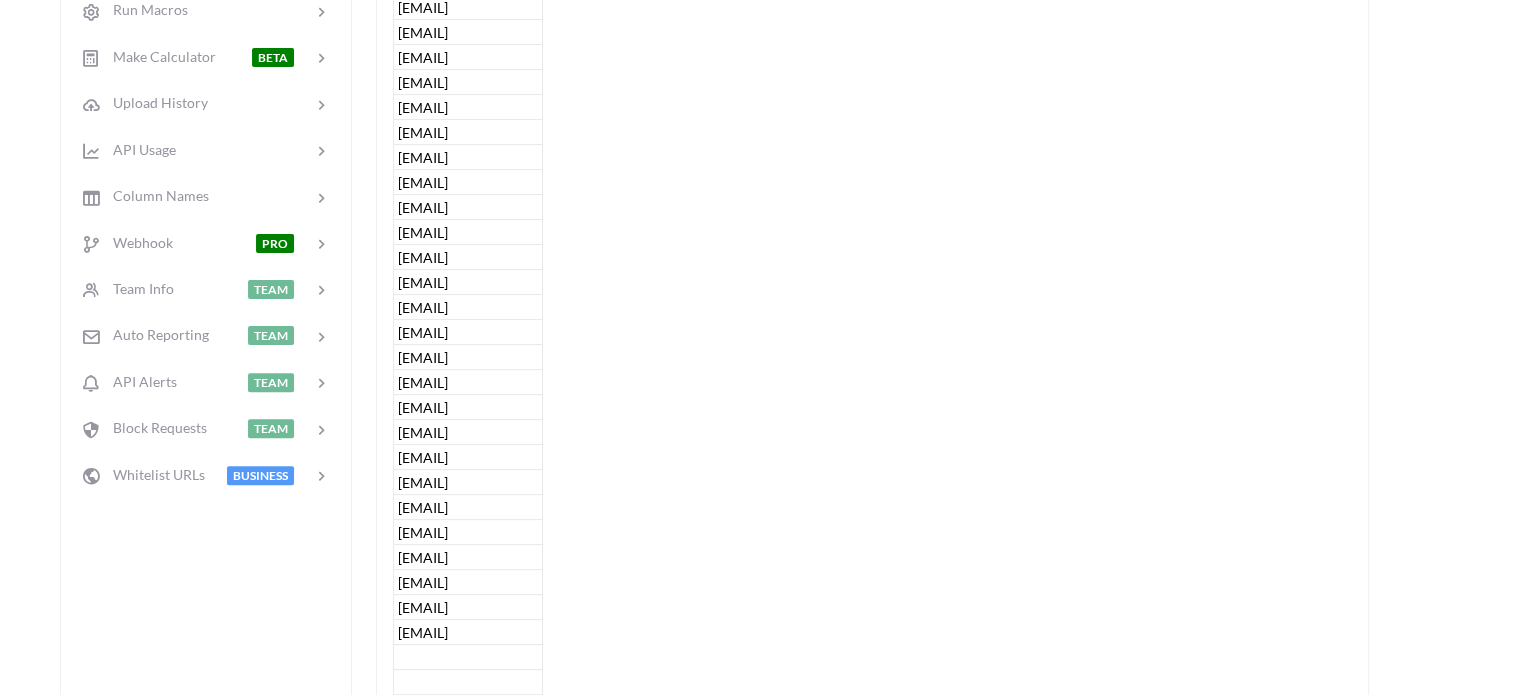 scroll, scrollTop: 200, scrollLeft: 0, axis: vertical 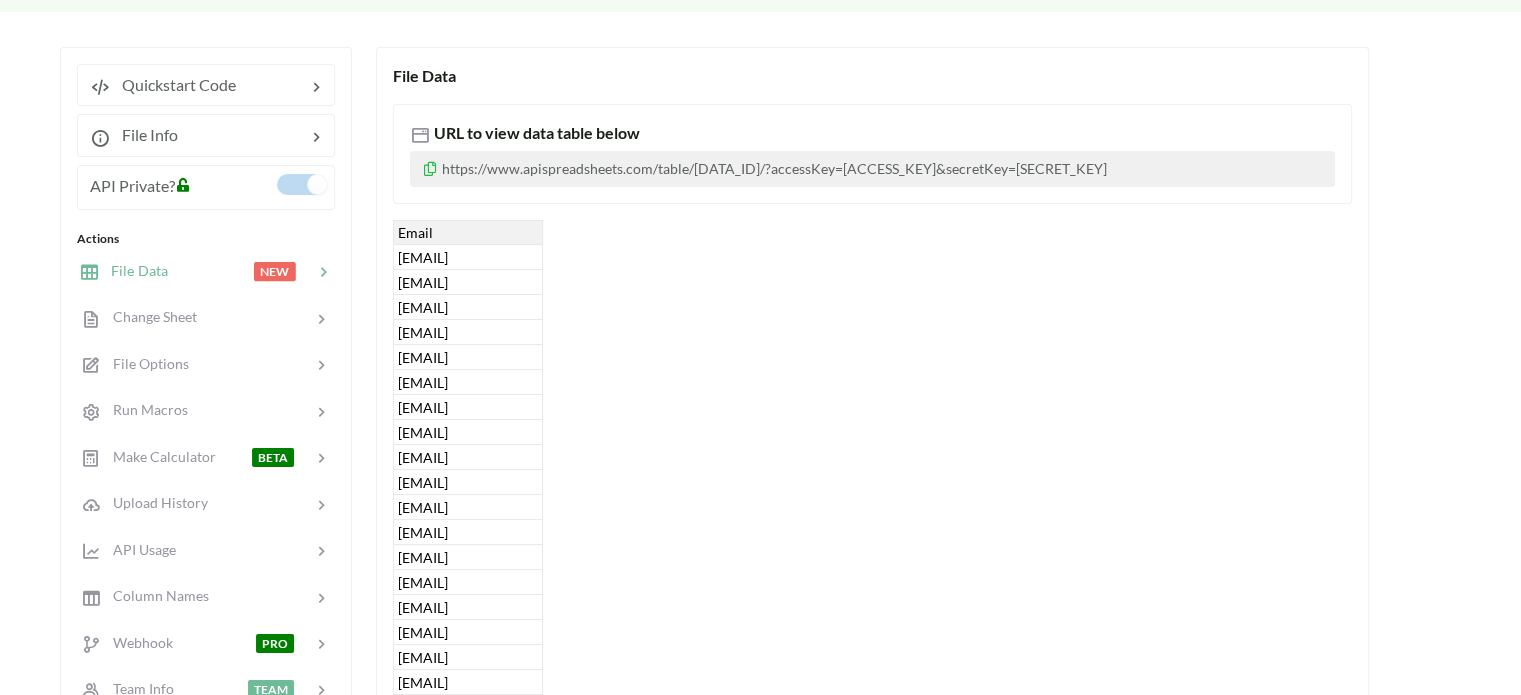 click on "vvsramakrishna98@gmail.com" at bounding box center (468, 257) 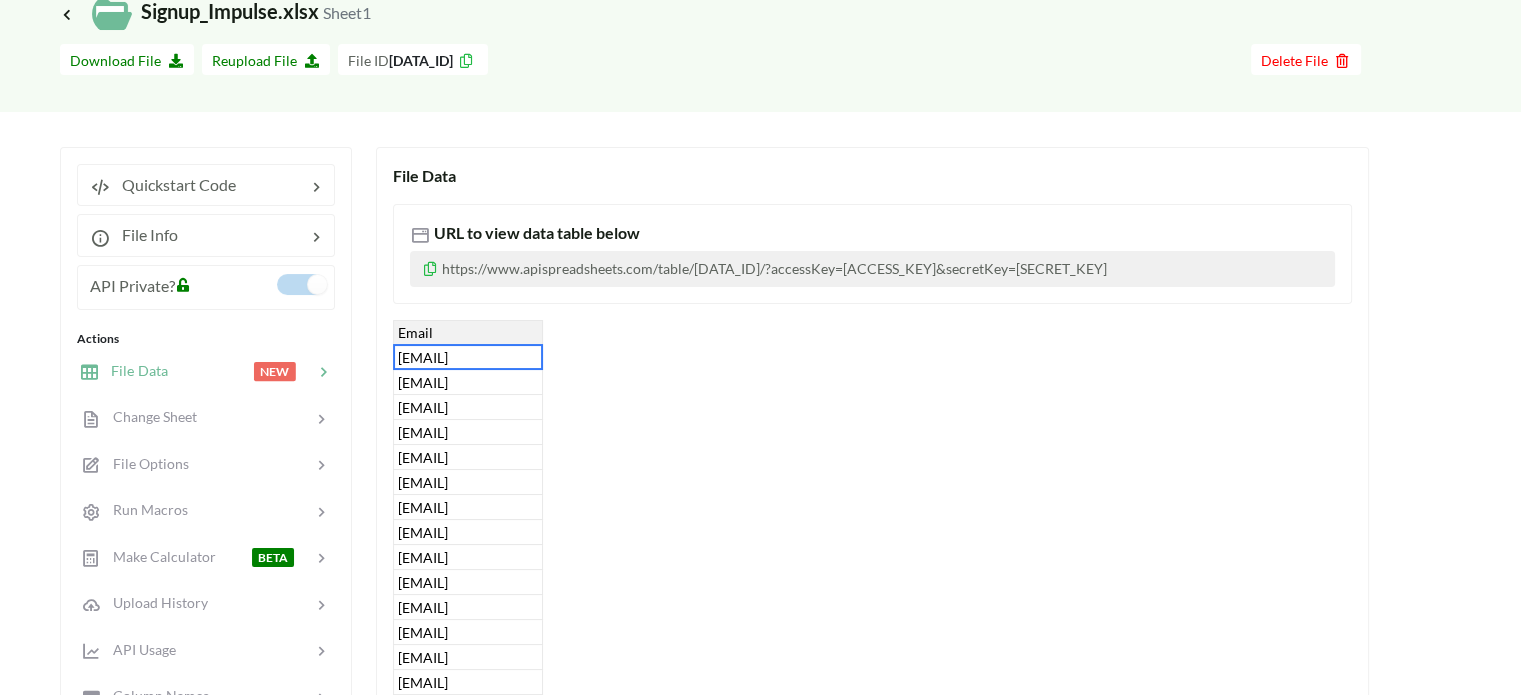 scroll, scrollTop: 0, scrollLeft: 0, axis: both 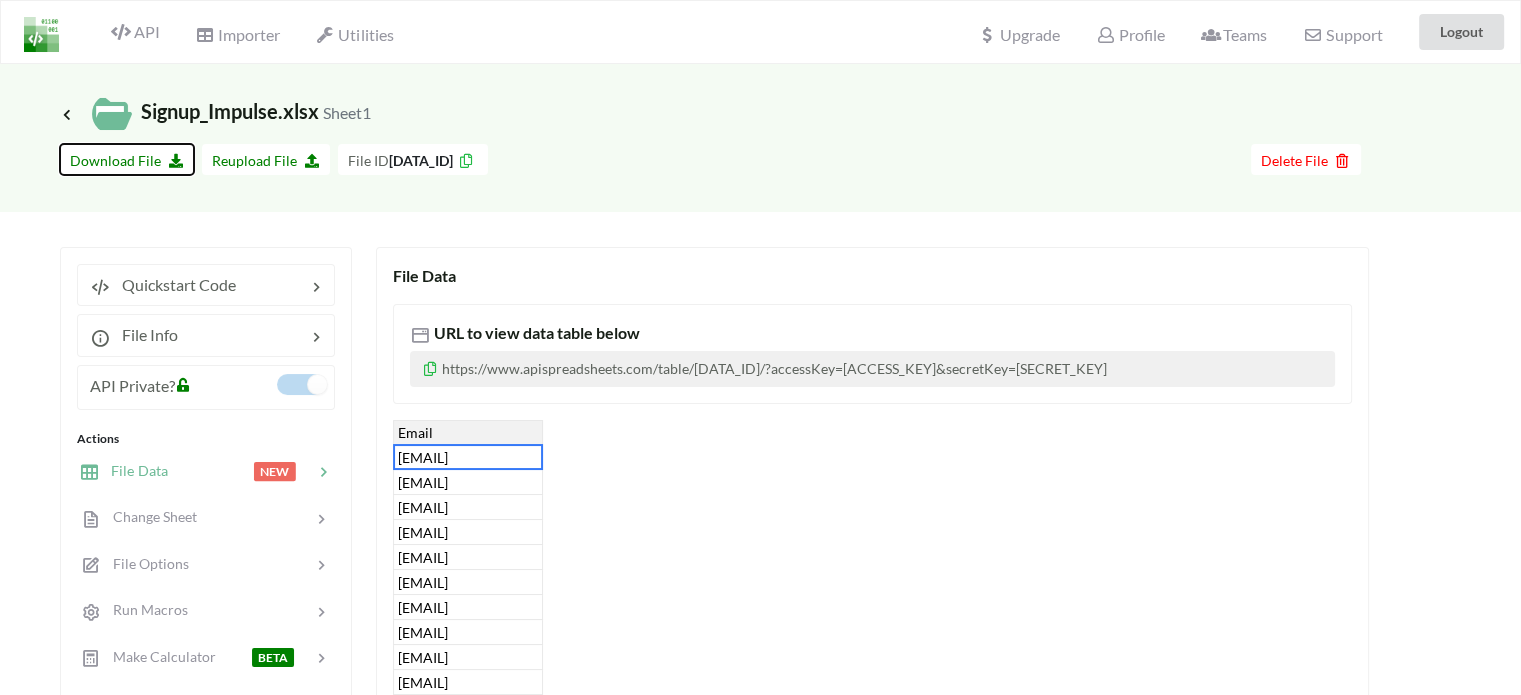 click on "Download File" at bounding box center (127, 160) 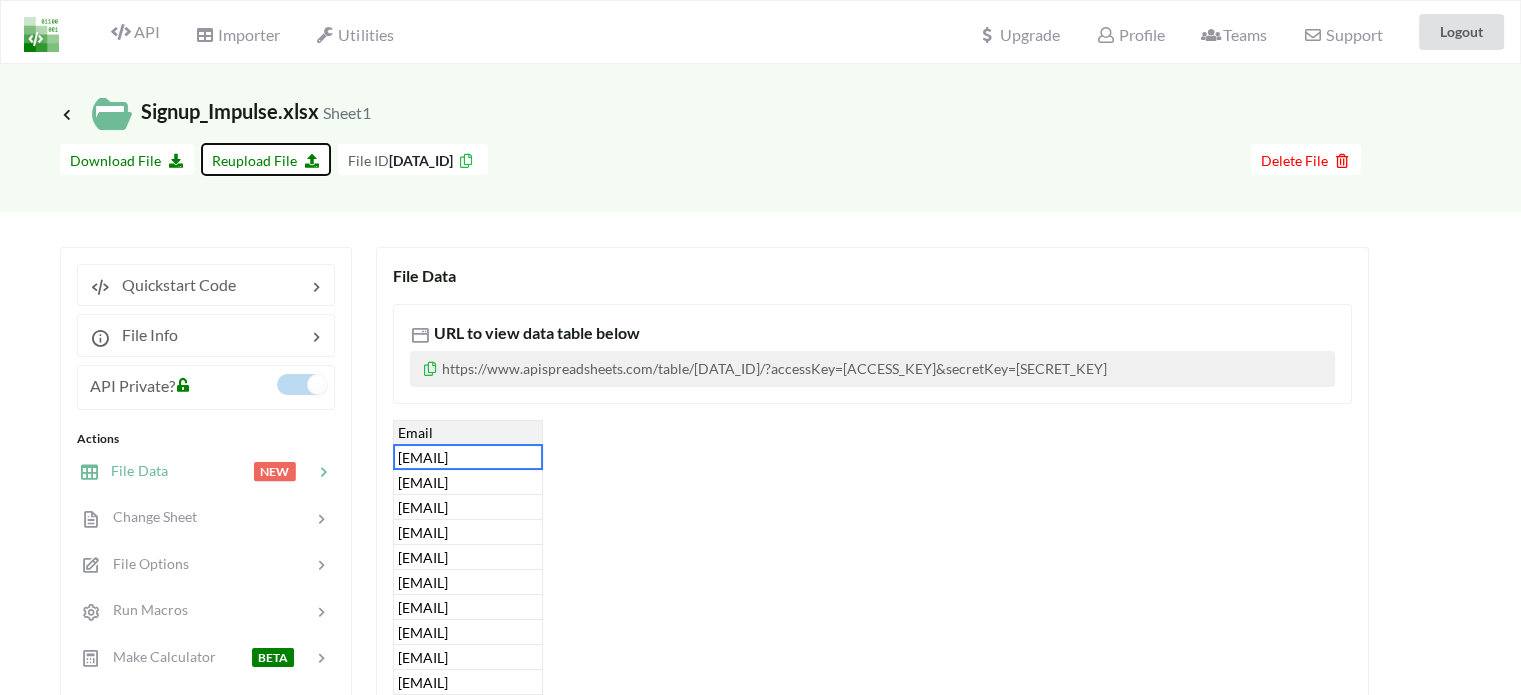 click on "Reupload File" at bounding box center [266, 160] 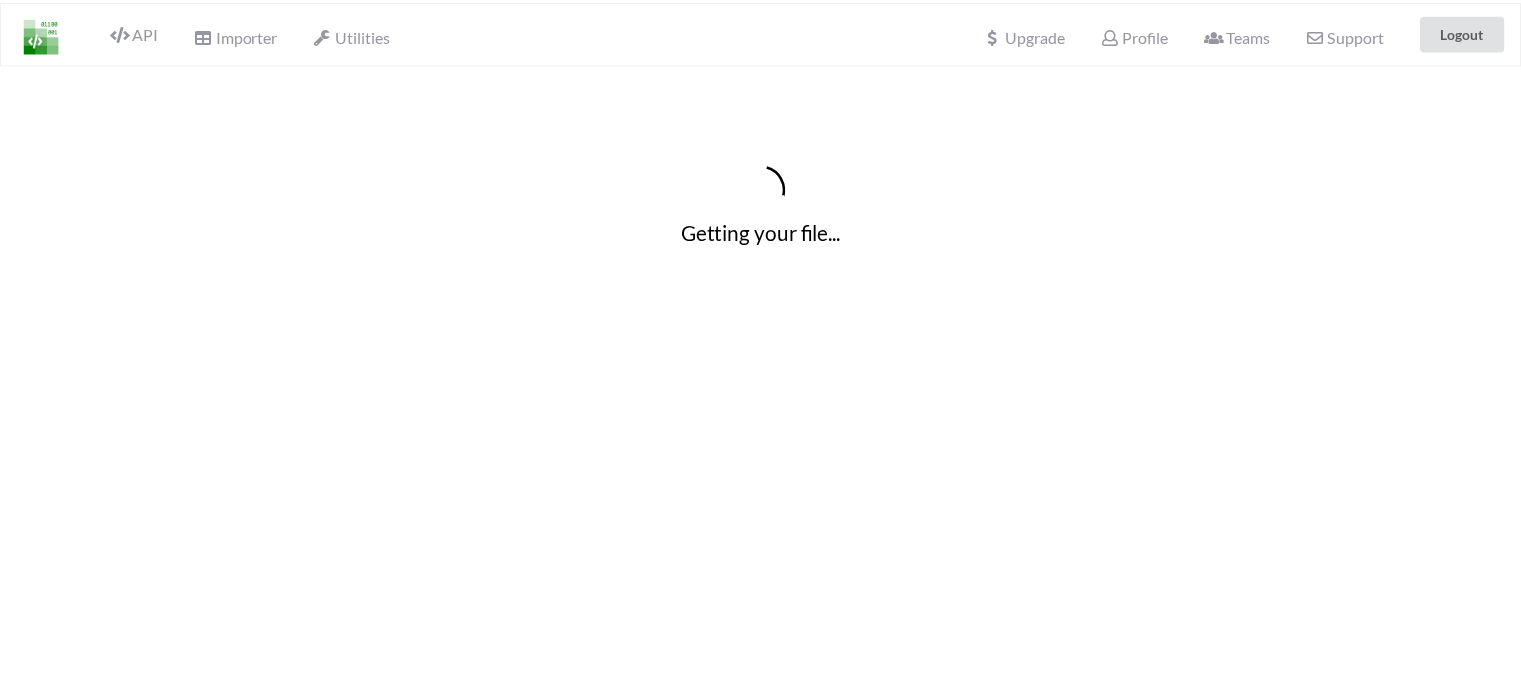 scroll, scrollTop: 0, scrollLeft: 0, axis: both 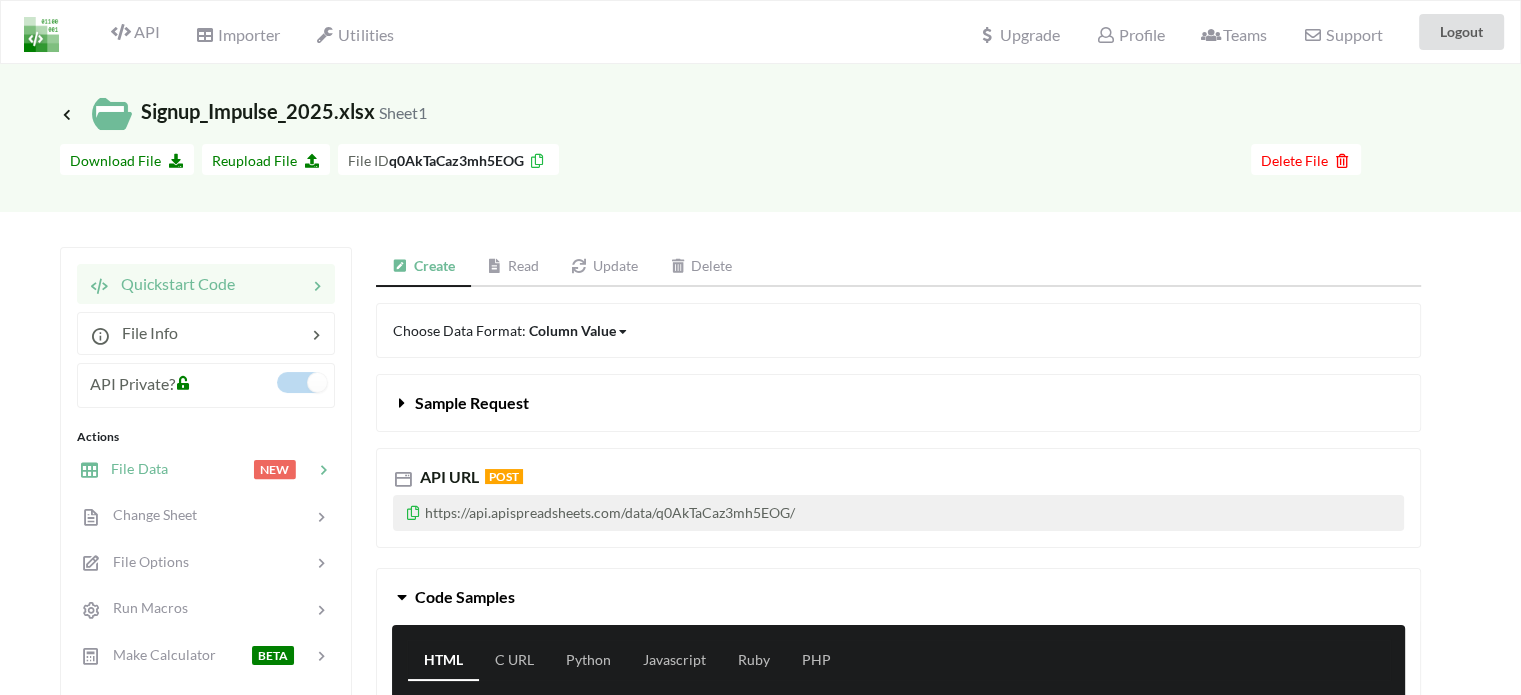 click on "File Data" at bounding box center [133, 468] 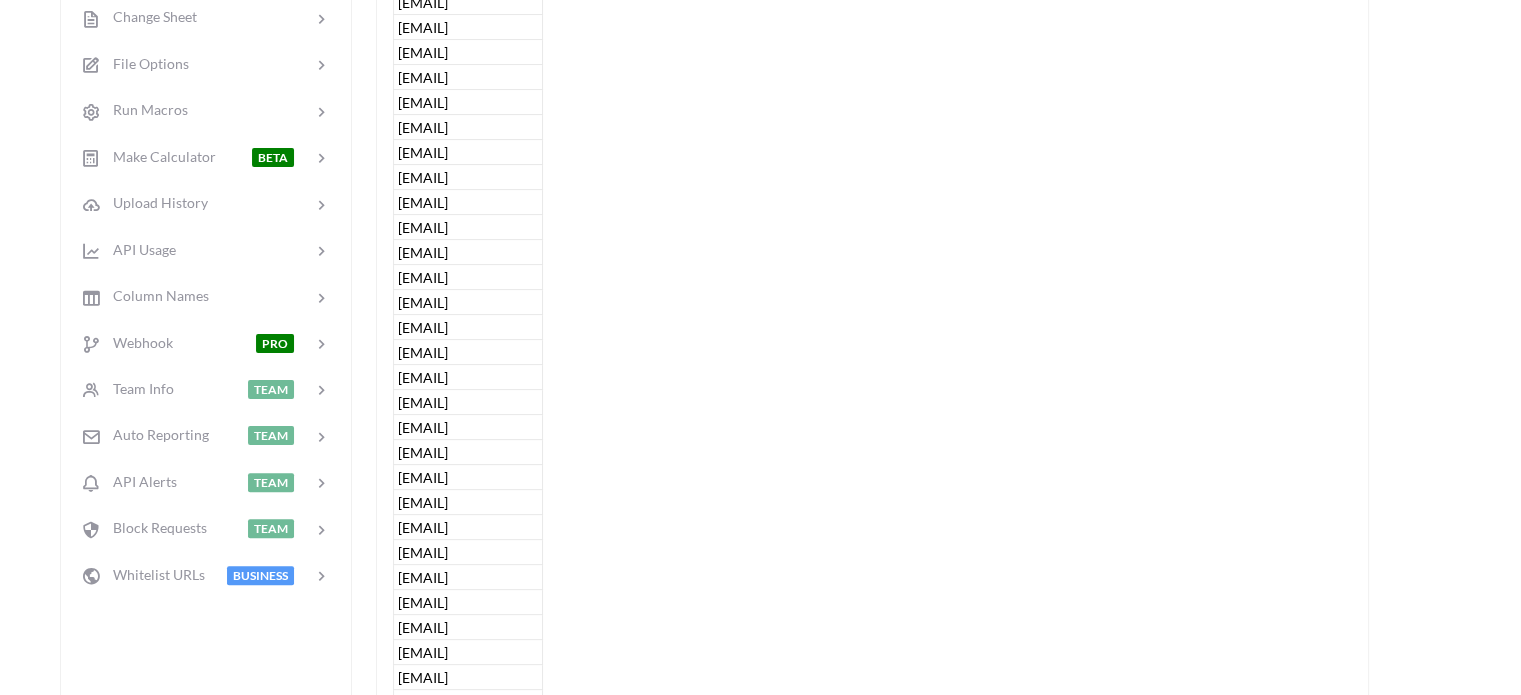 scroll, scrollTop: 100, scrollLeft: 0, axis: vertical 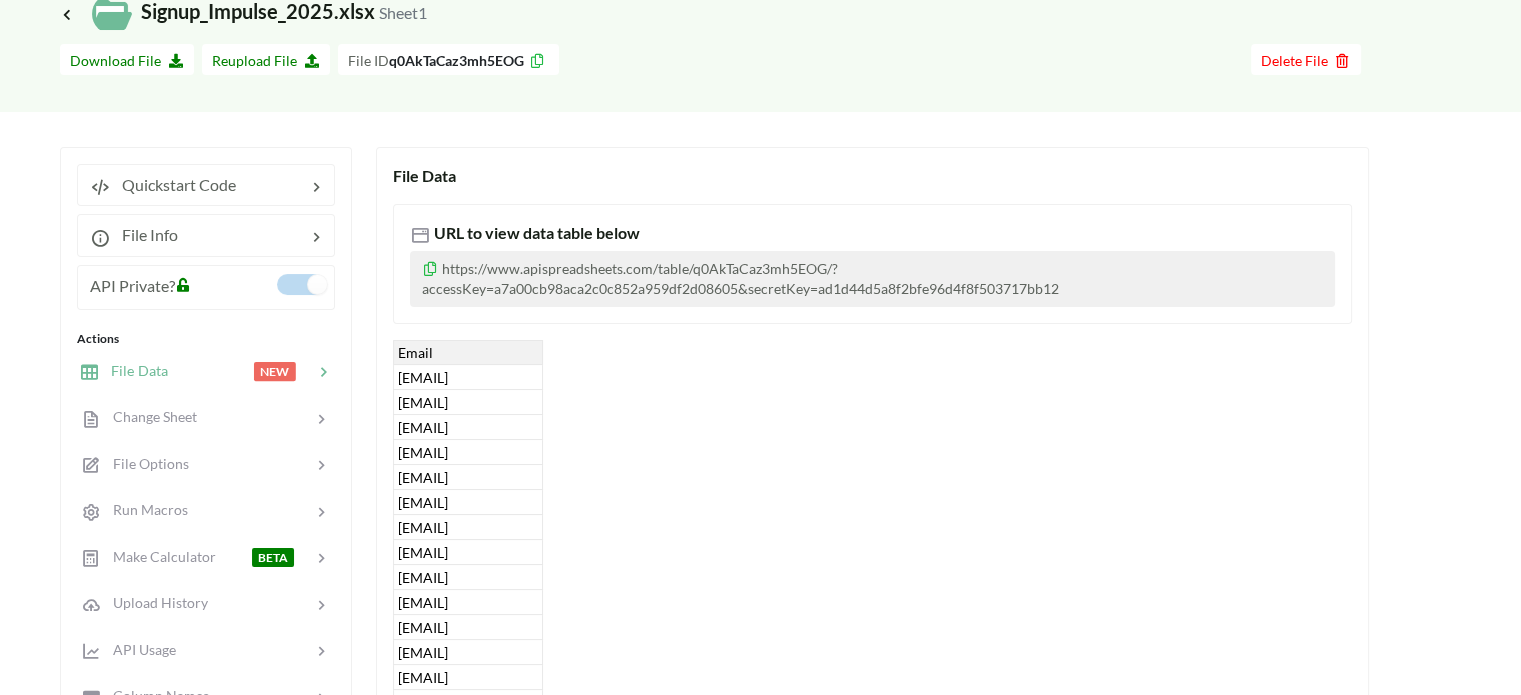 click on "[EMAIL]" at bounding box center (468, 377) 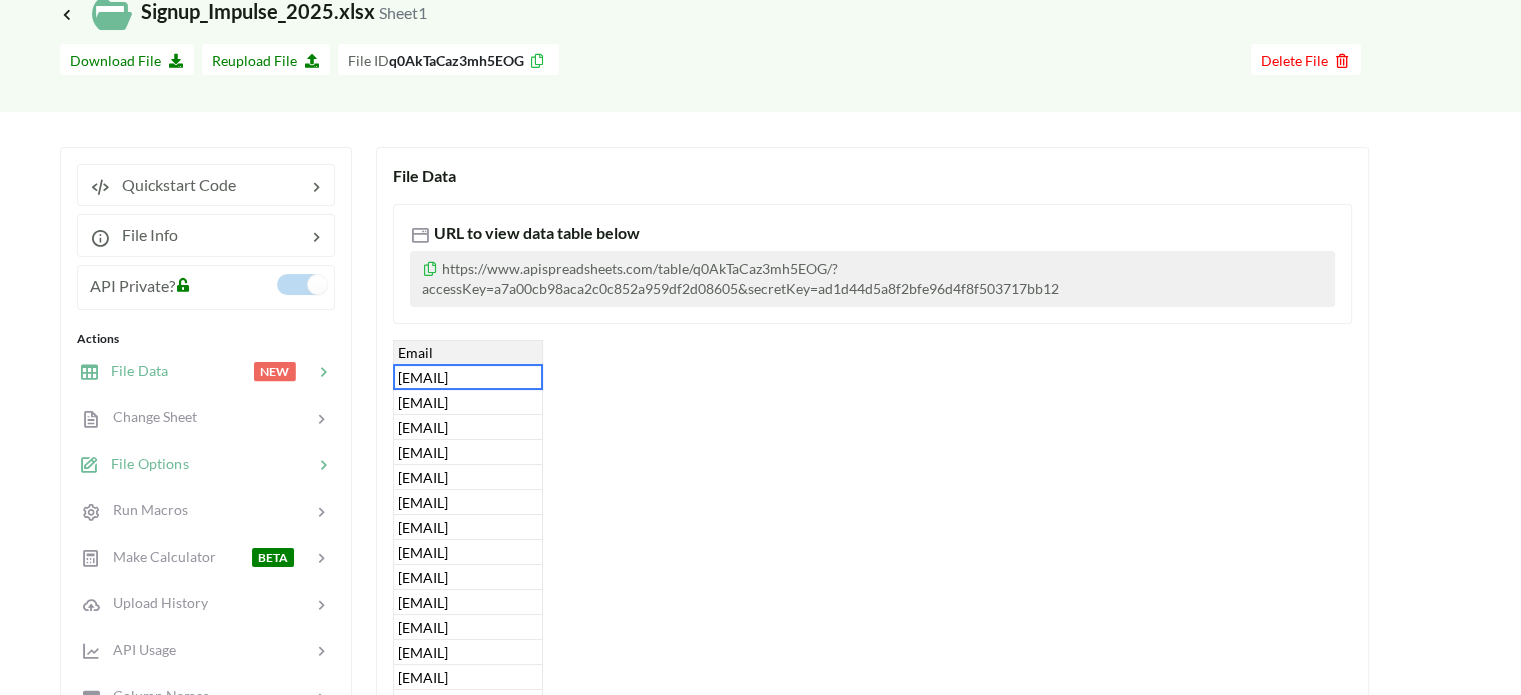 click at bounding box center (251, 464) 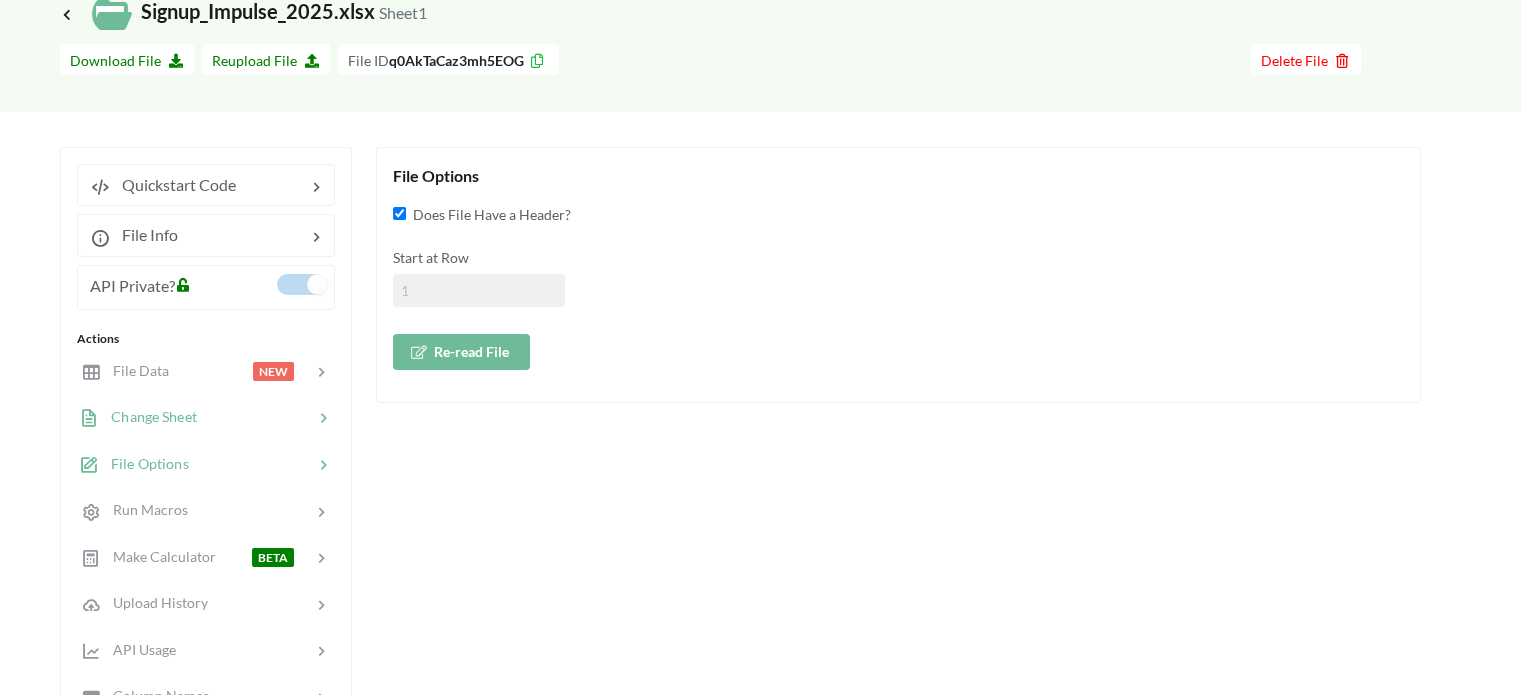 click at bounding box center [255, 417] 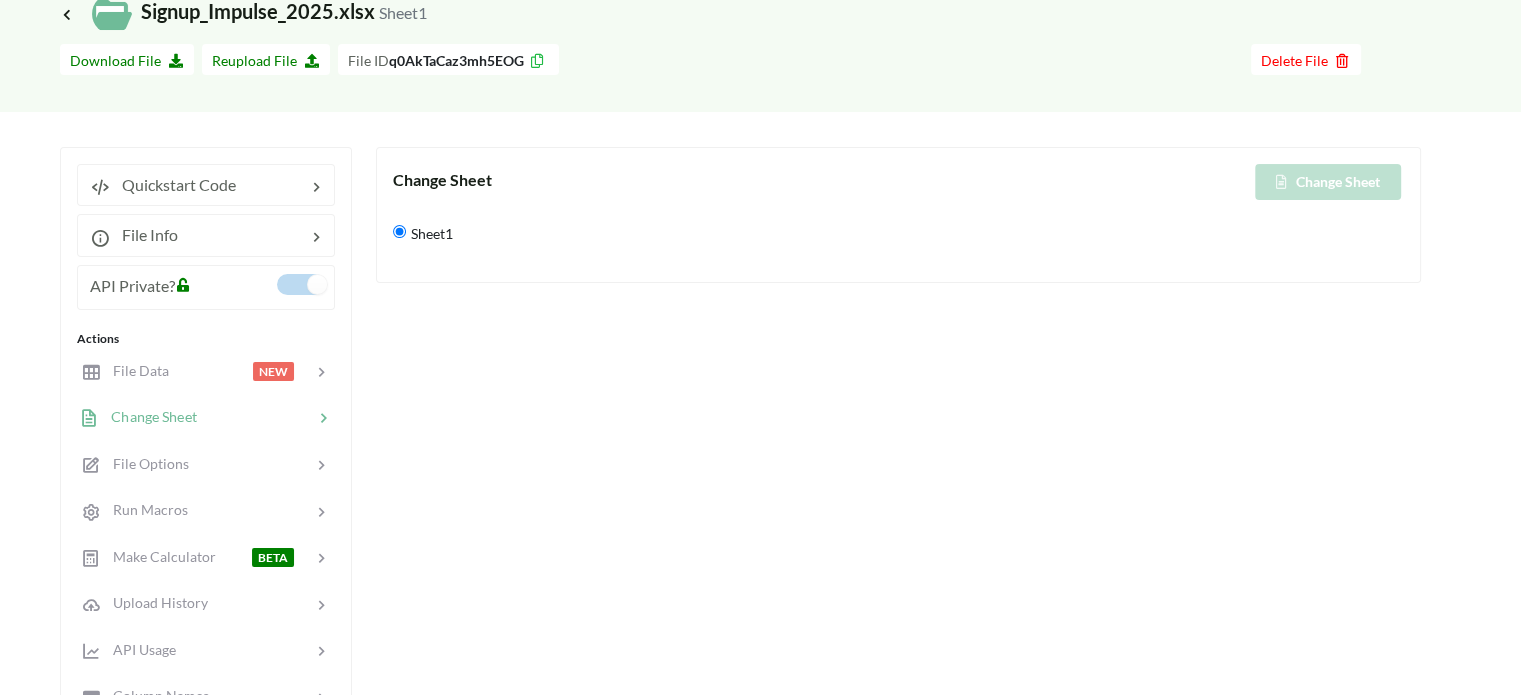 click on "Change Sheet" at bounding box center [1152, 182] 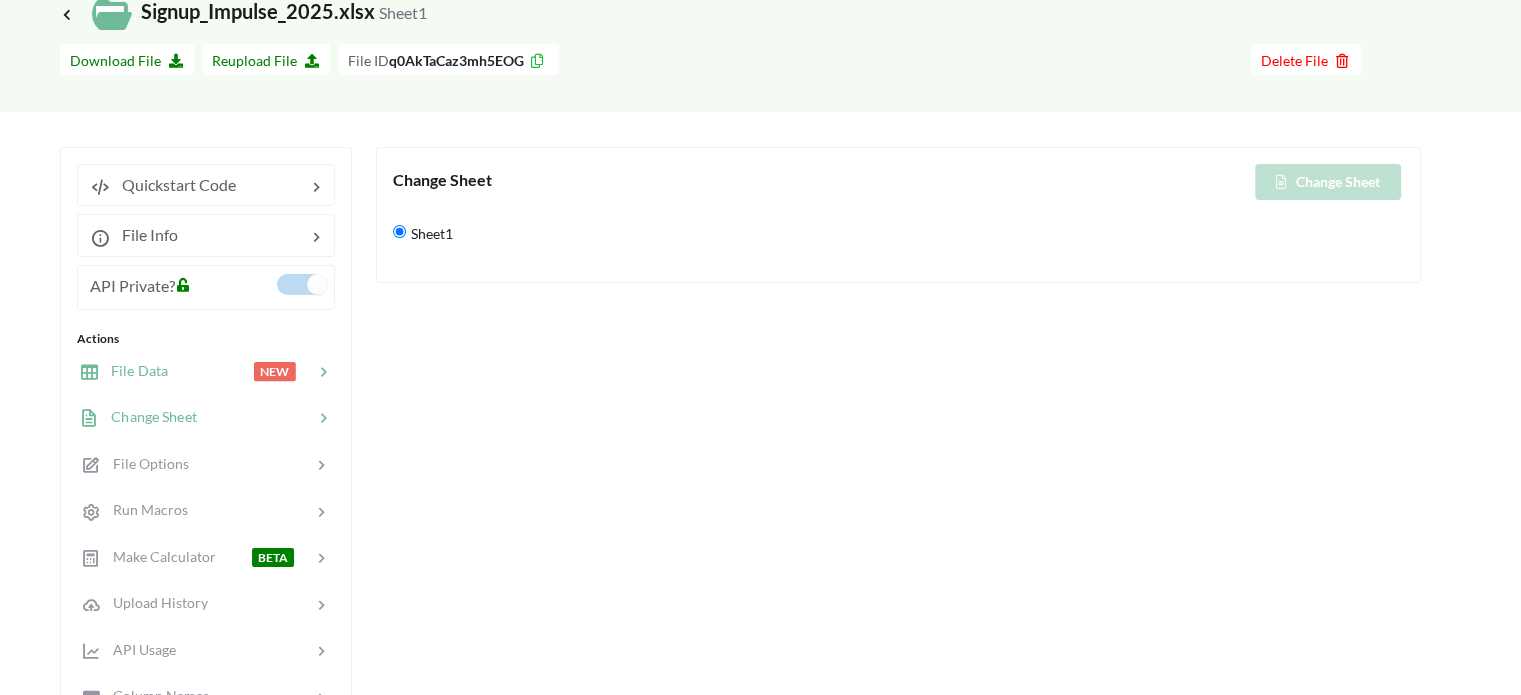 click at bounding box center (210, 371) 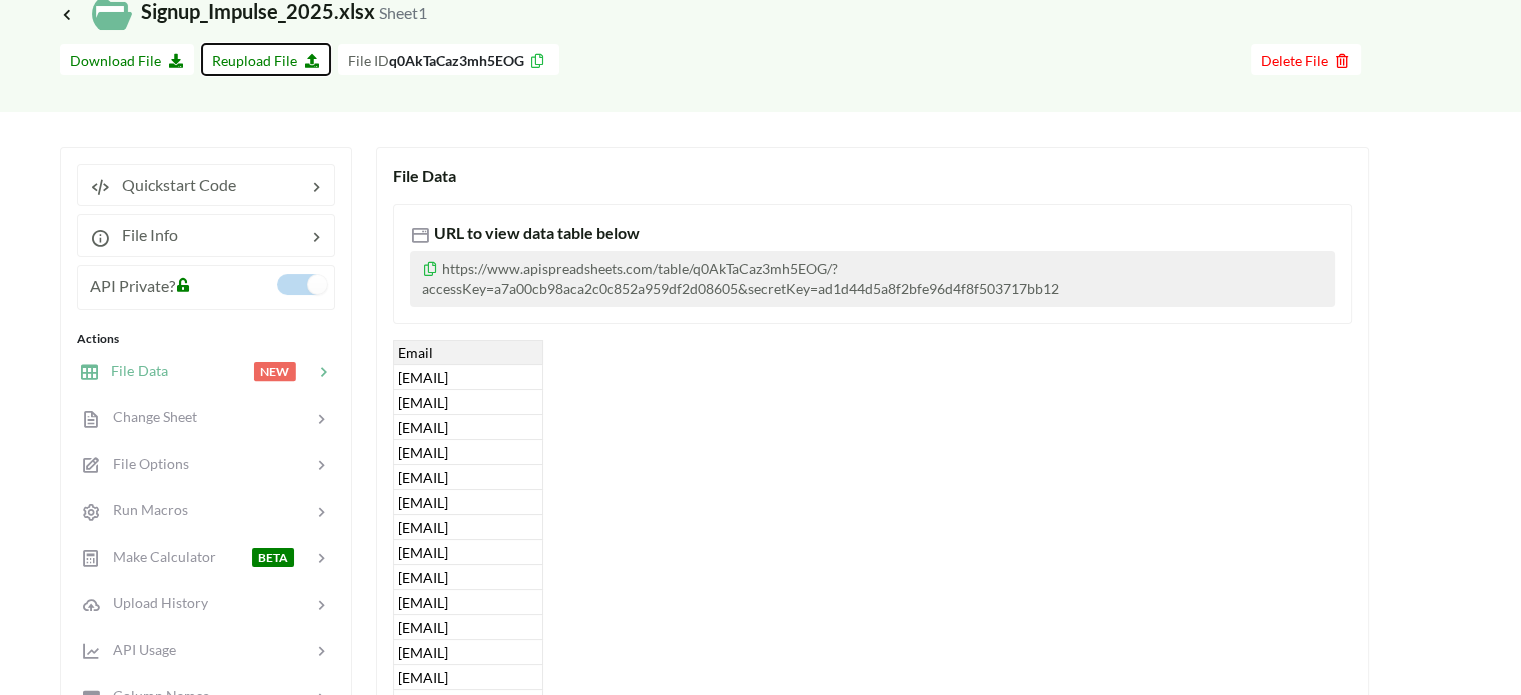 click on "Reupload File" at bounding box center (266, 60) 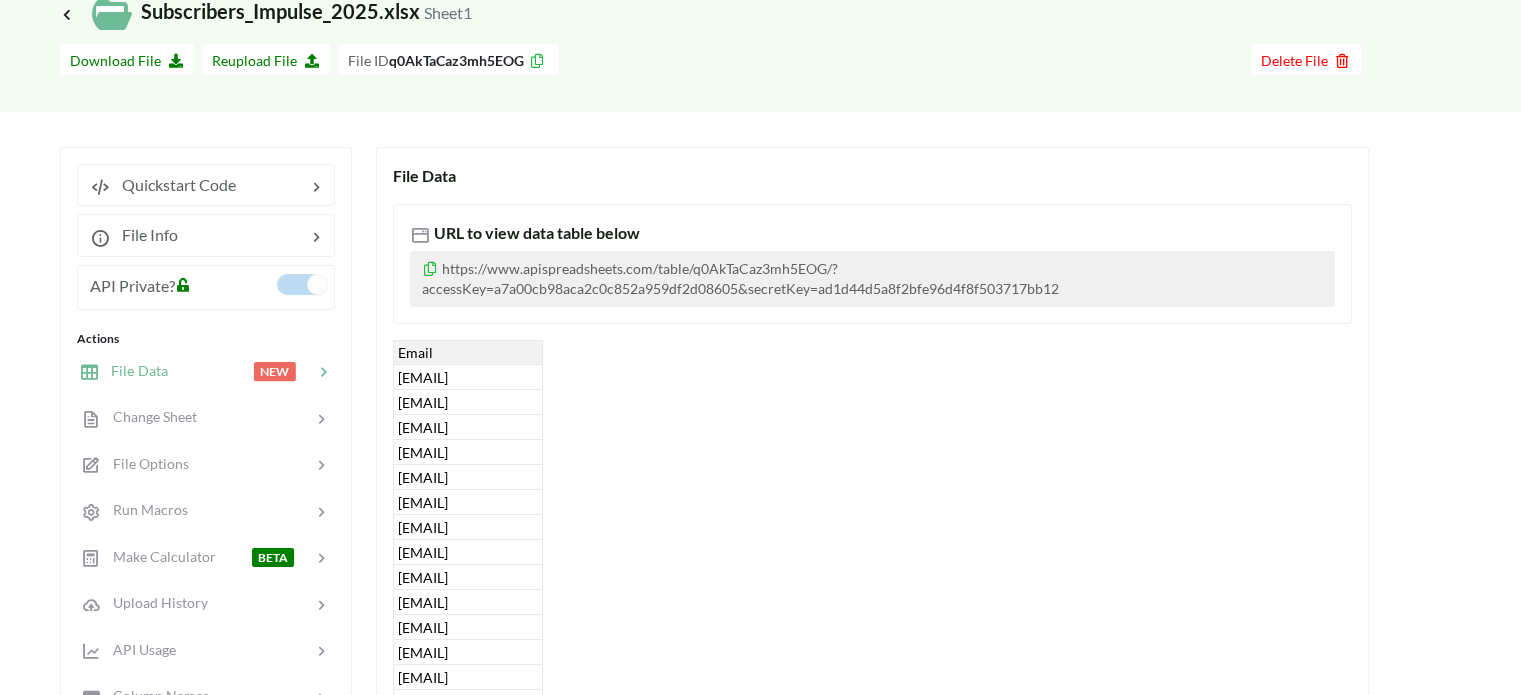 click on "File Data" at bounding box center (133, 370) 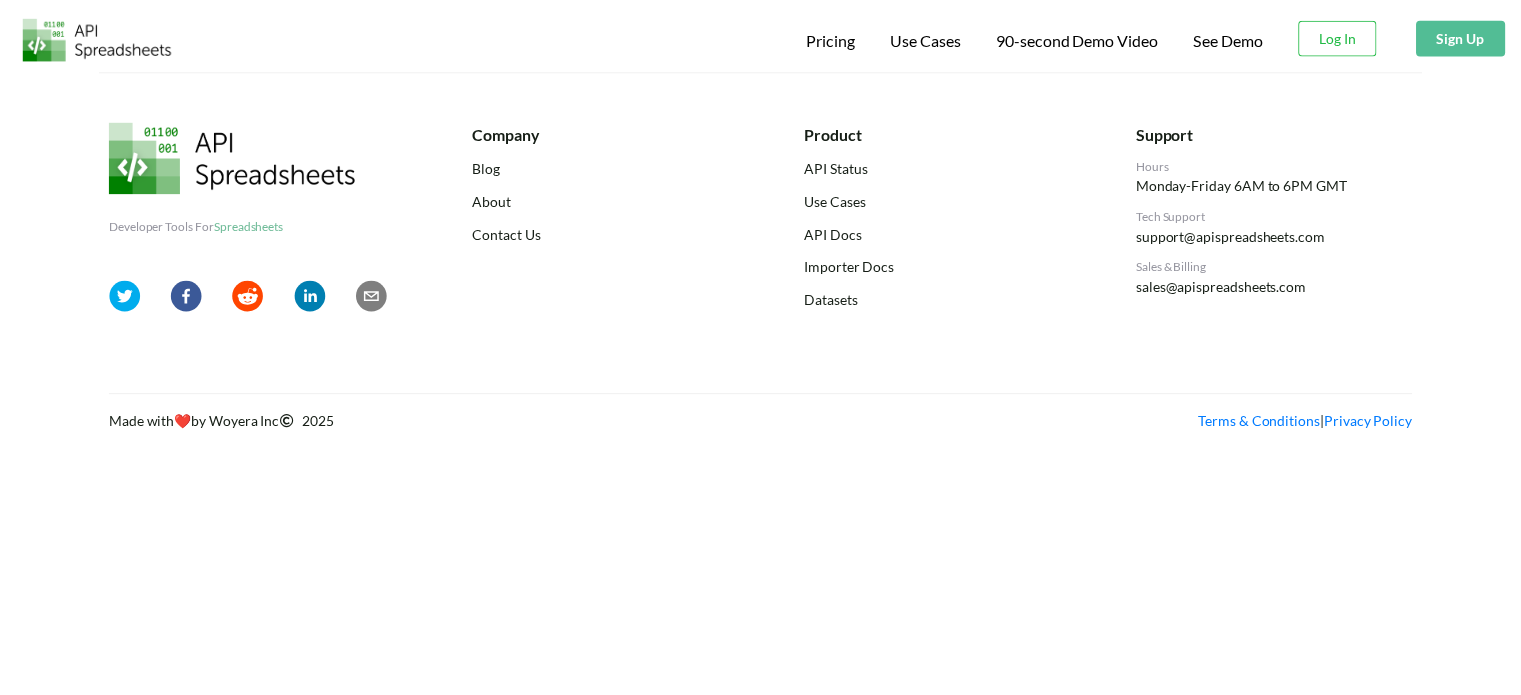 scroll, scrollTop: 0, scrollLeft: 0, axis: both 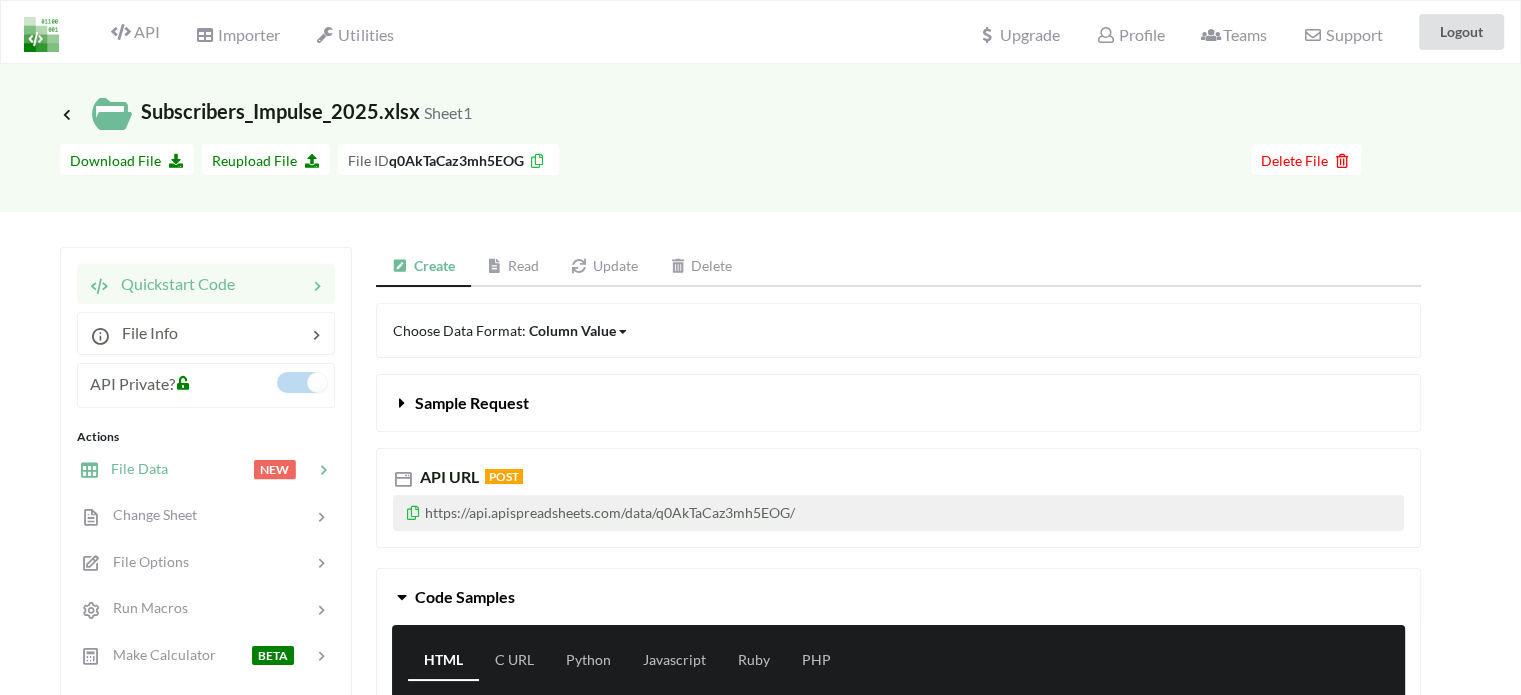 click on "File Data" at bounding box center (133, 468) 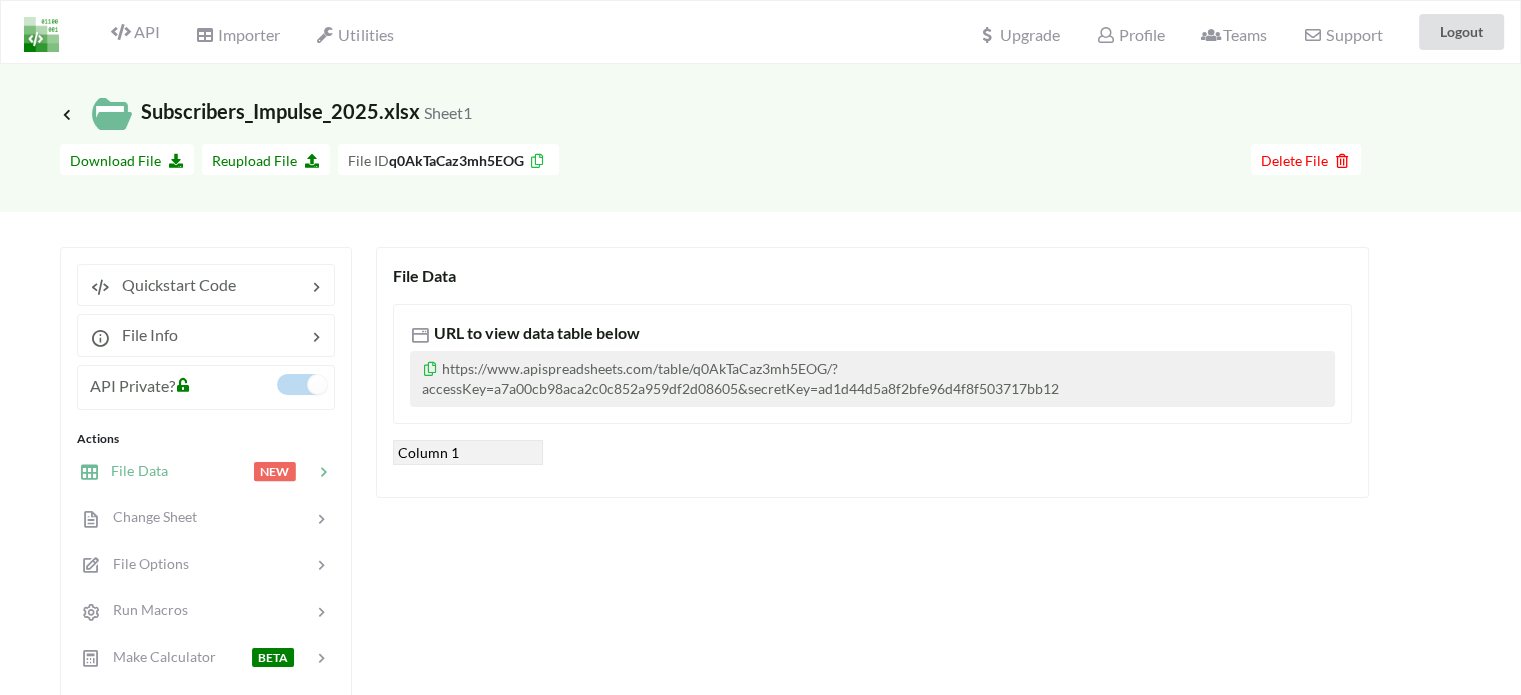scroll, scrollTop: 400, scrollLeft: 0, axis: vertical 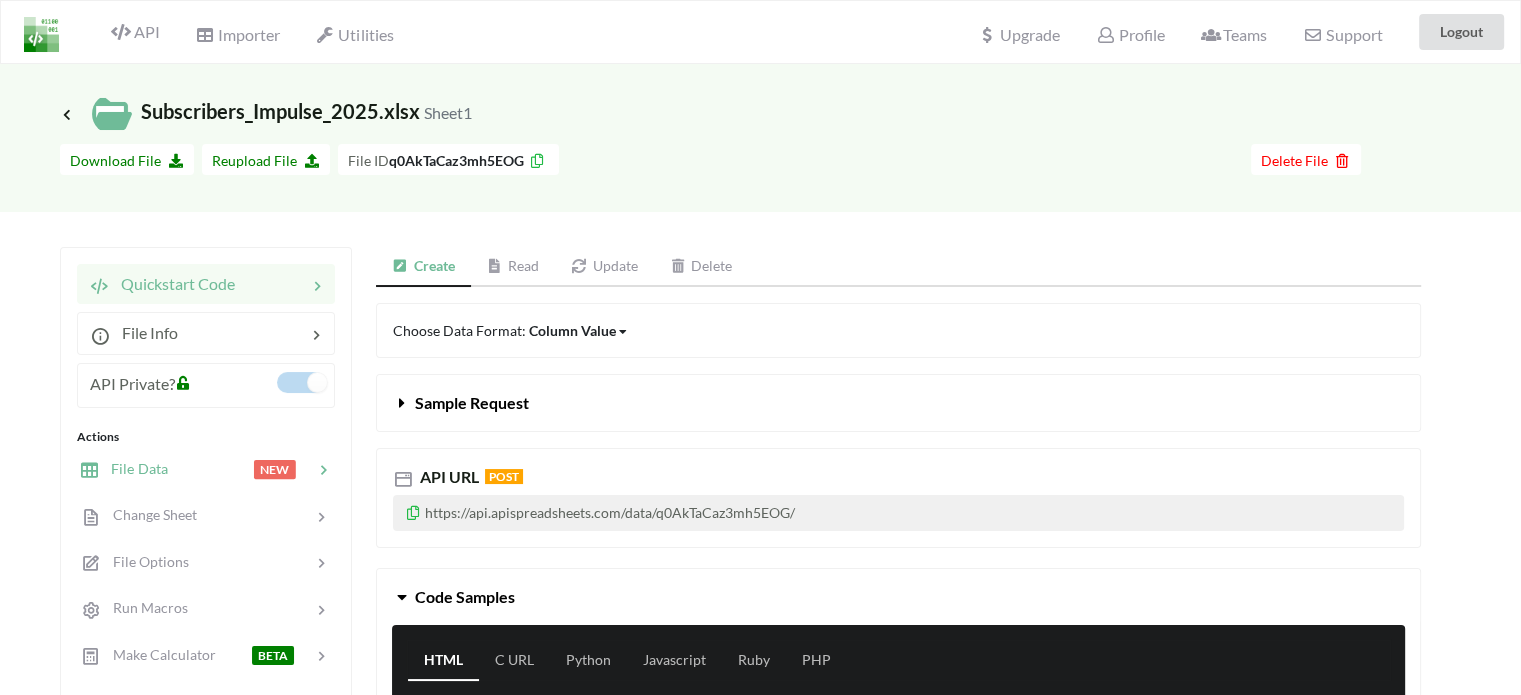 click at bounding box center (210, 469) 